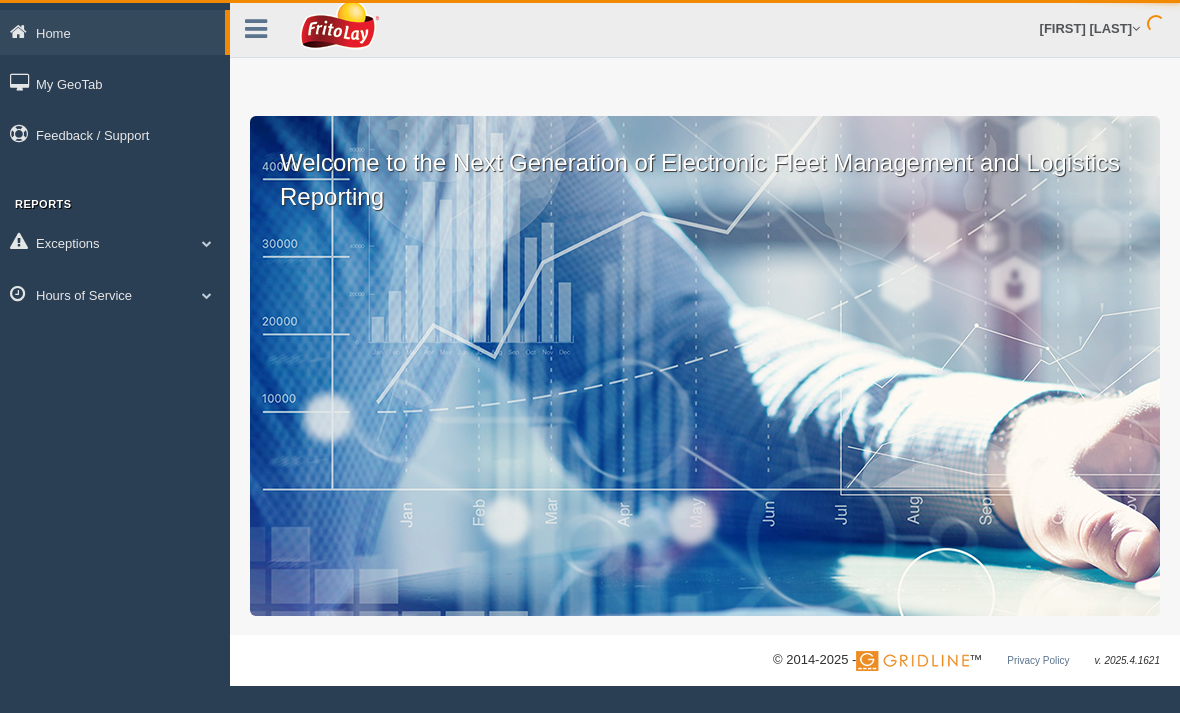 scroll, scrollTop: 0, scrollLeft: 0, axis: both 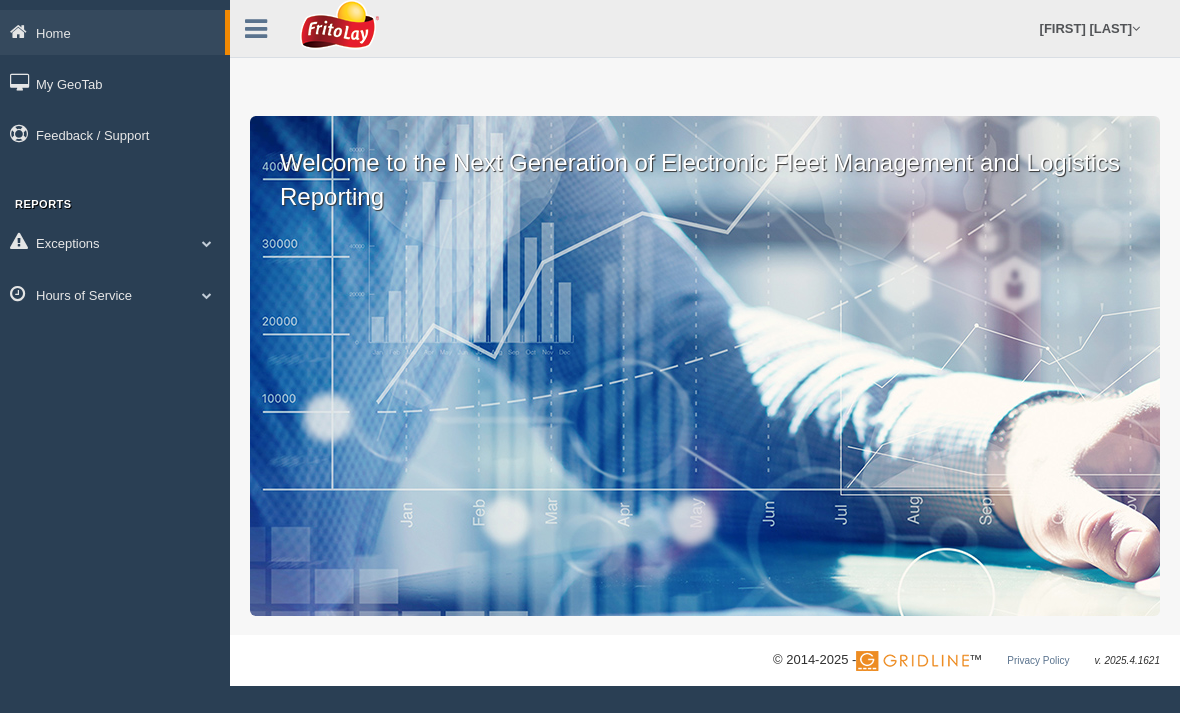 click on "Hours of Service" at bounding box center [115, 294] 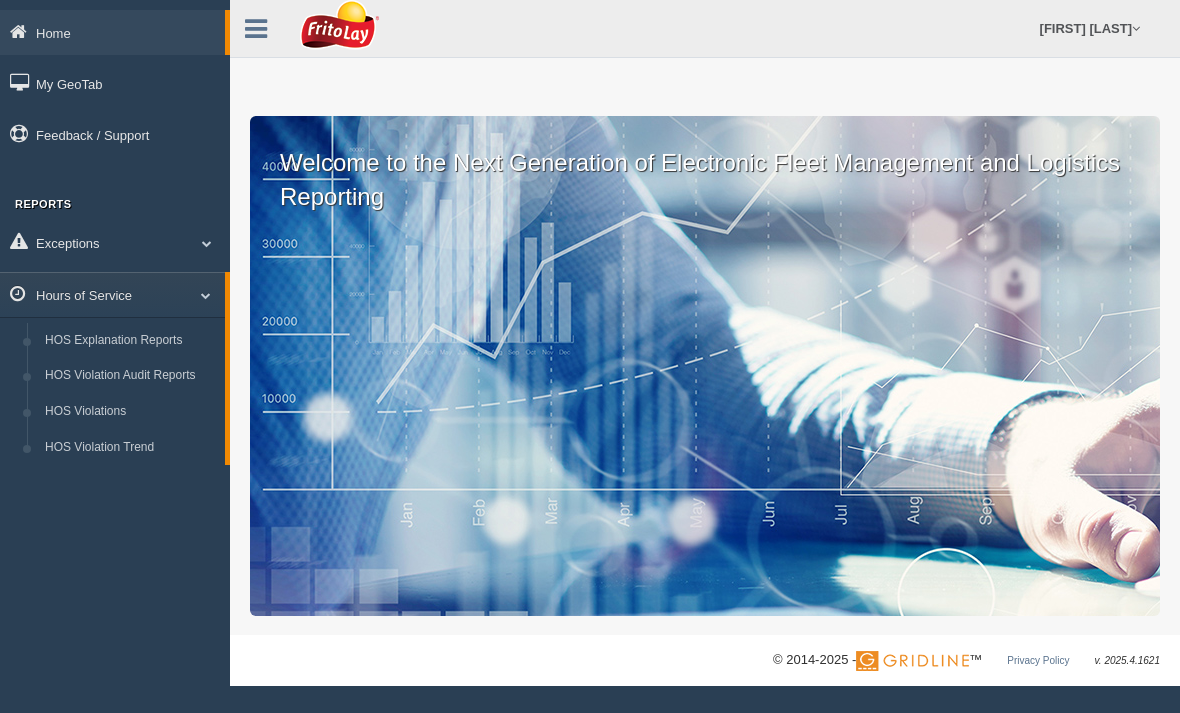 click on "HOS Violations" at bounding box center [130, 412] 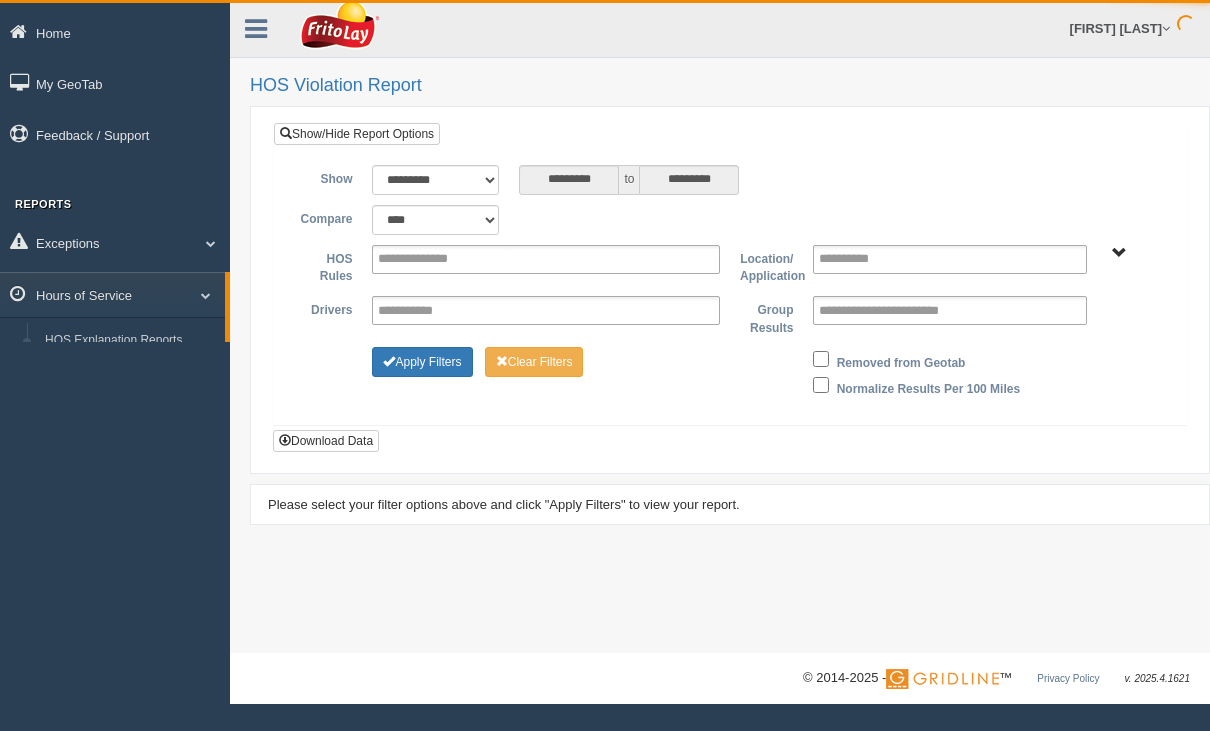 scroll, scrollTop: 0, scrollLeft: 0, axis: both 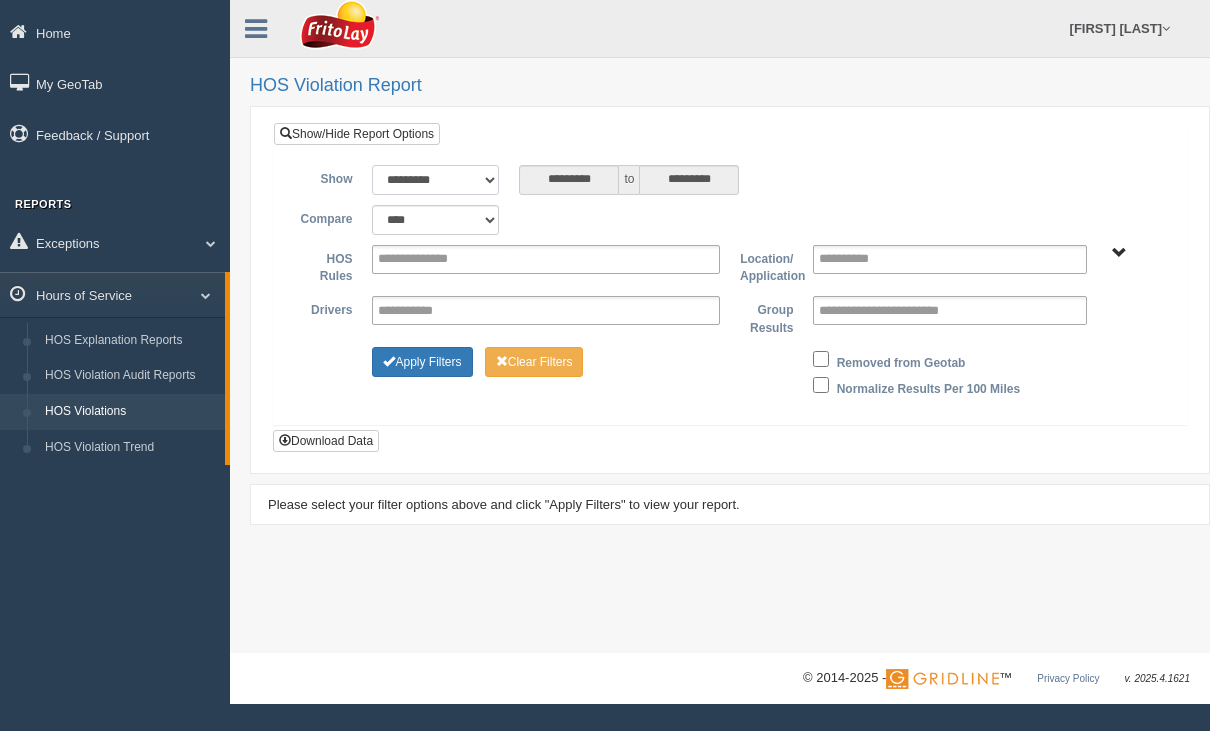 click on "**********" at bounding box center [435, 180] 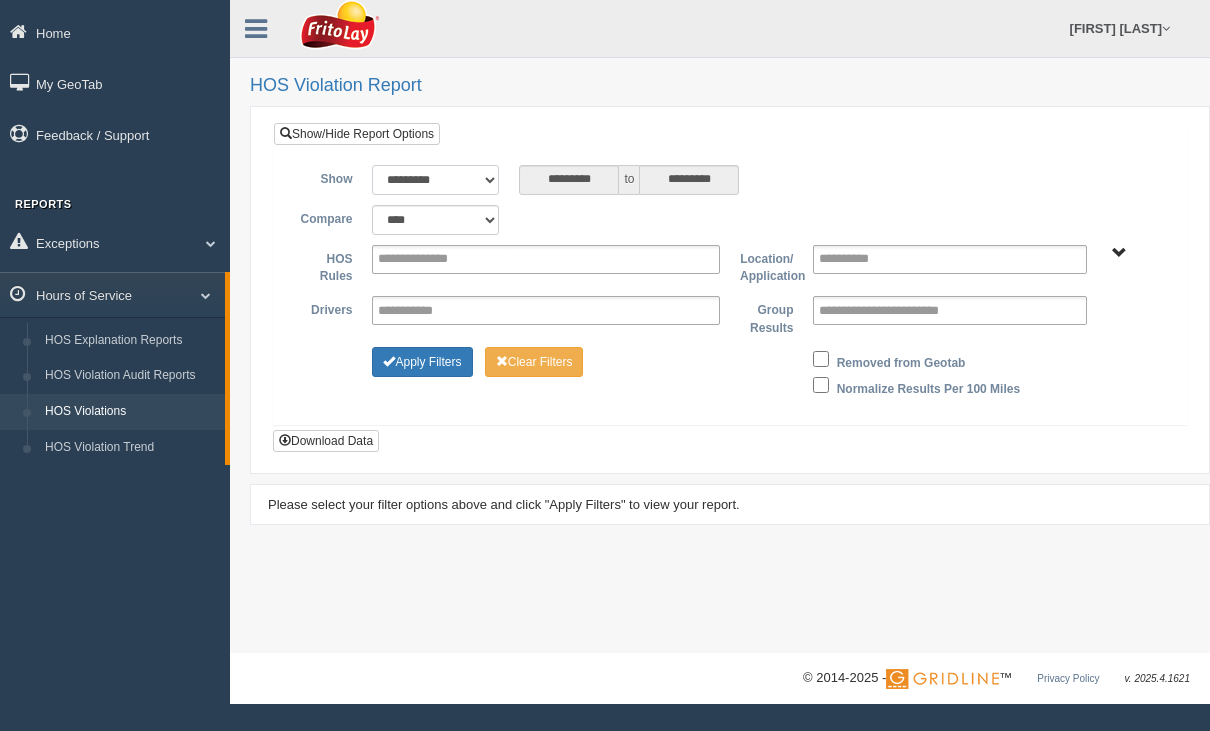 select on "**********" 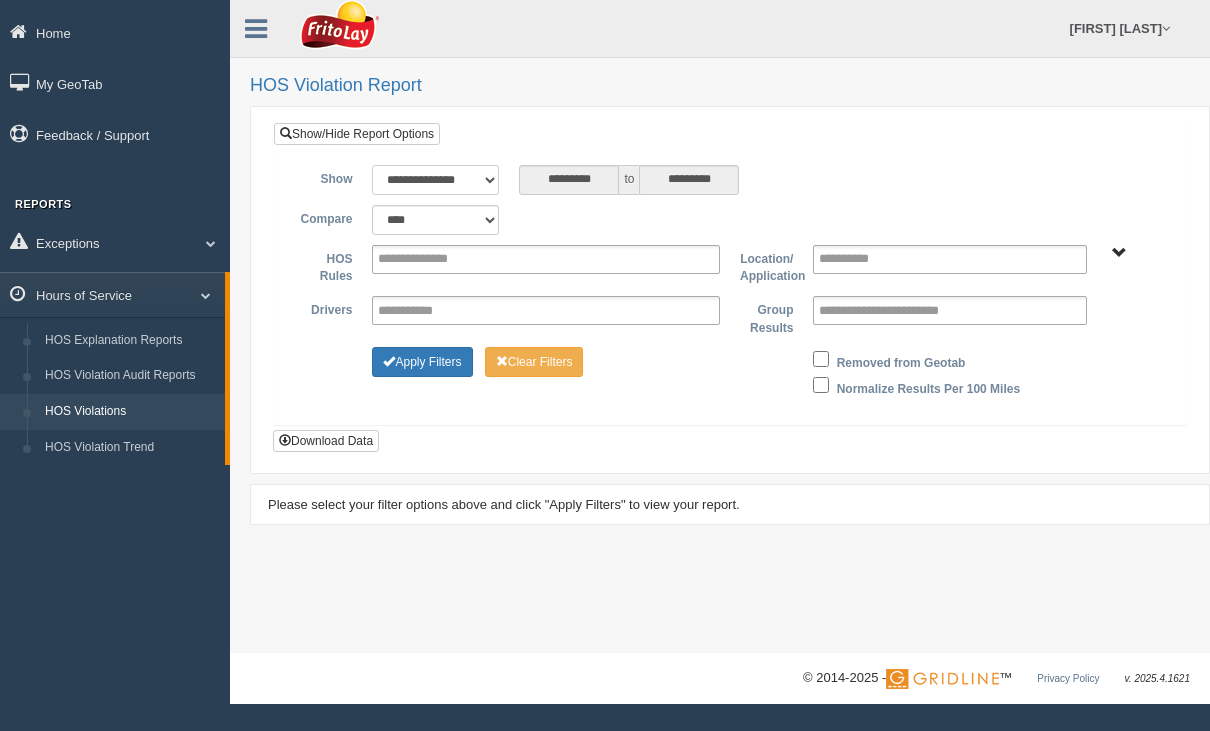 type on "*********" 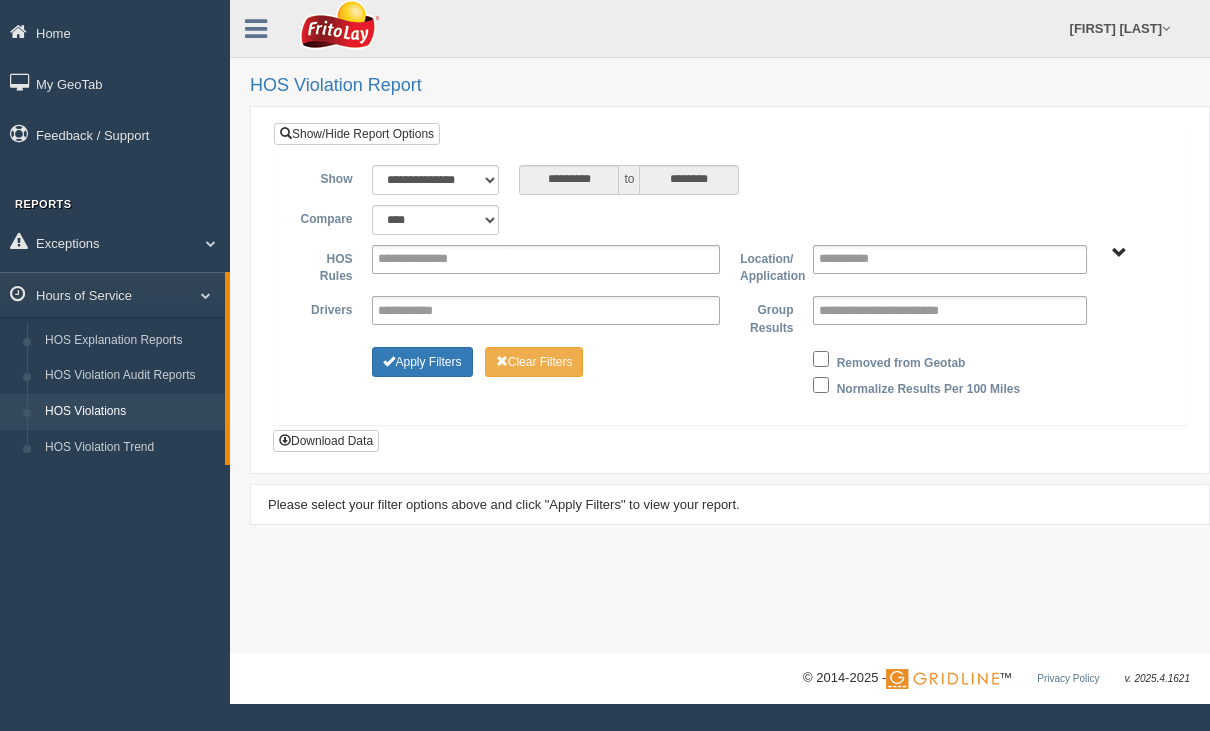 click on "Apply Filters" at bounding box center (422, 362) 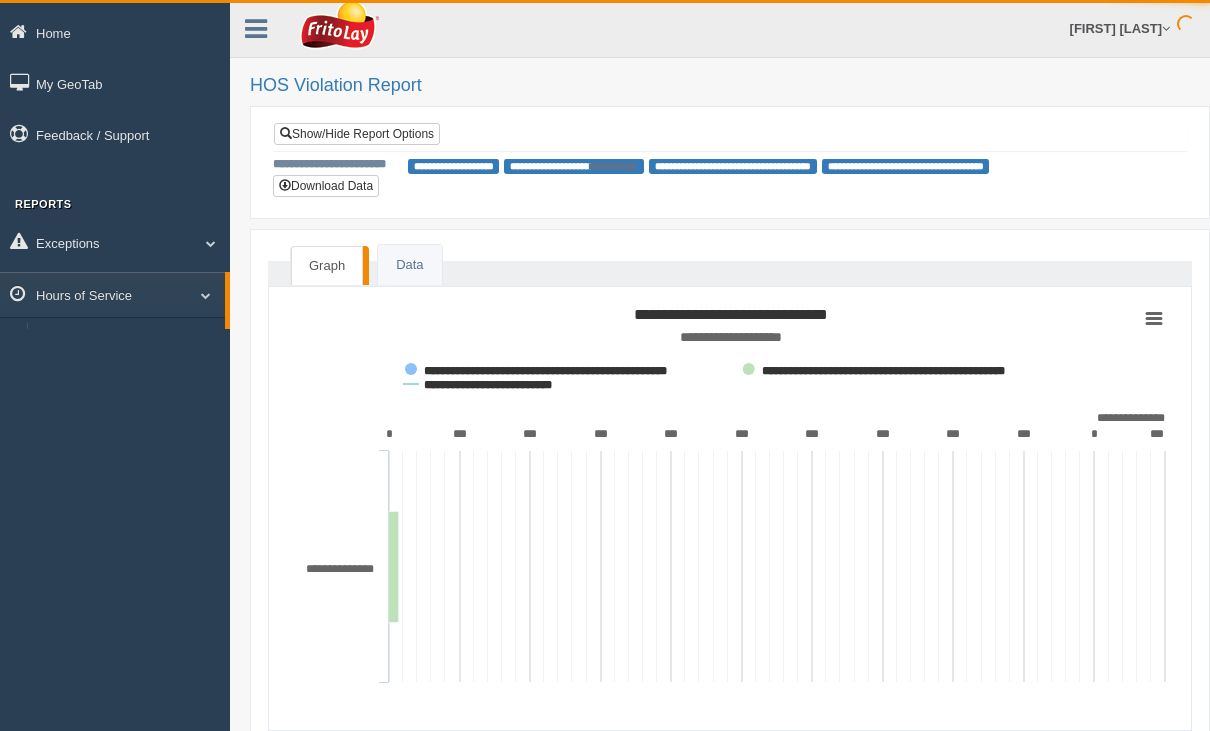 scroll, scrollTop: 3, scrollLeft: 0, axis: vertical 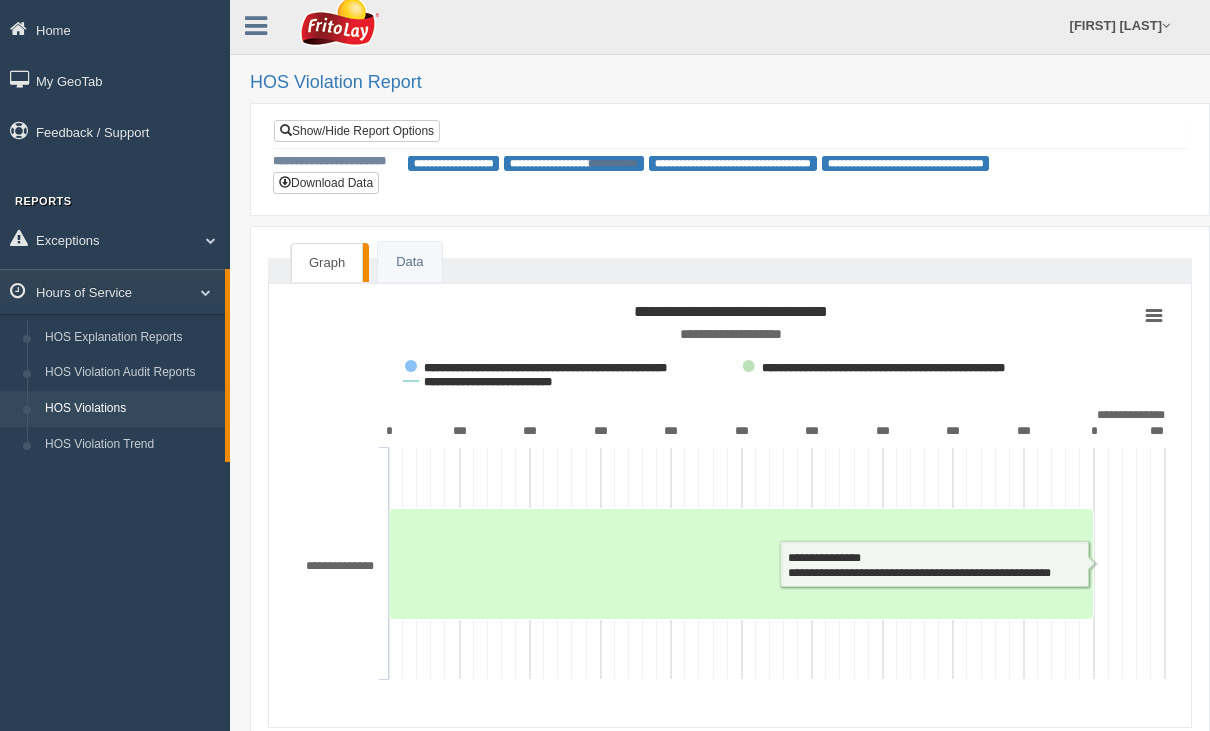 click 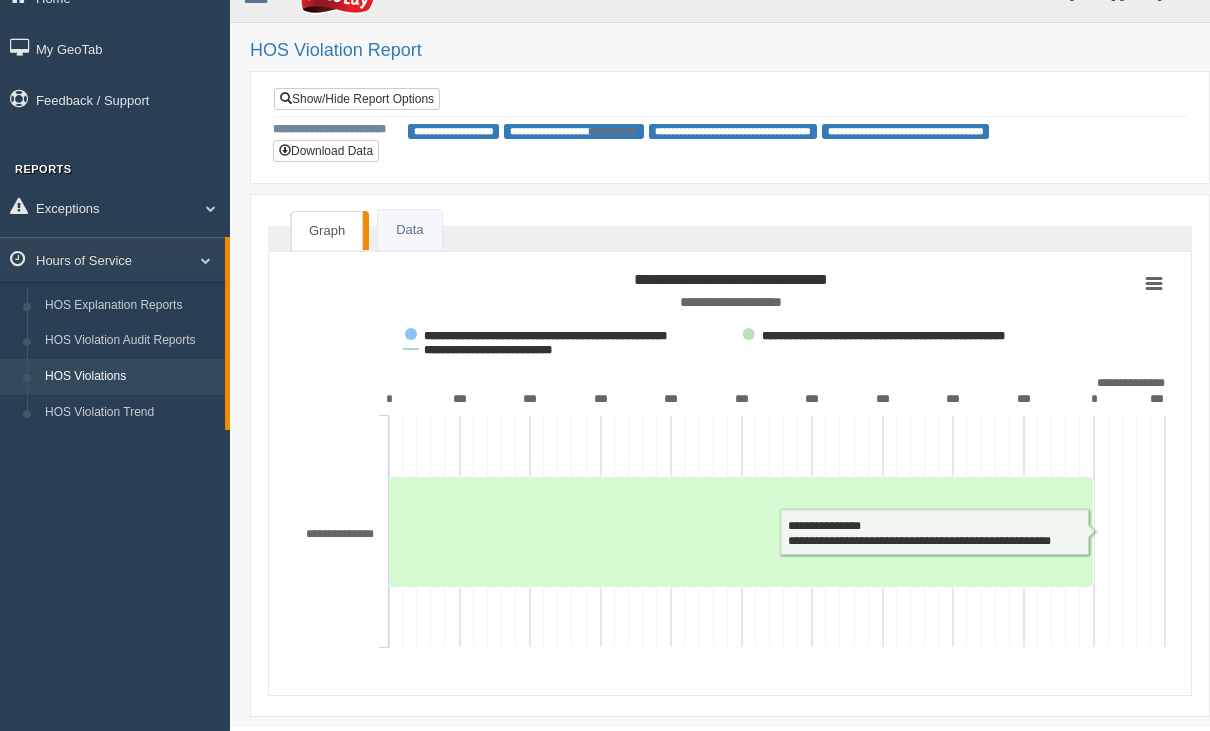scroll, scrollTop: 33, scrollLeft: 0, axis: vertical 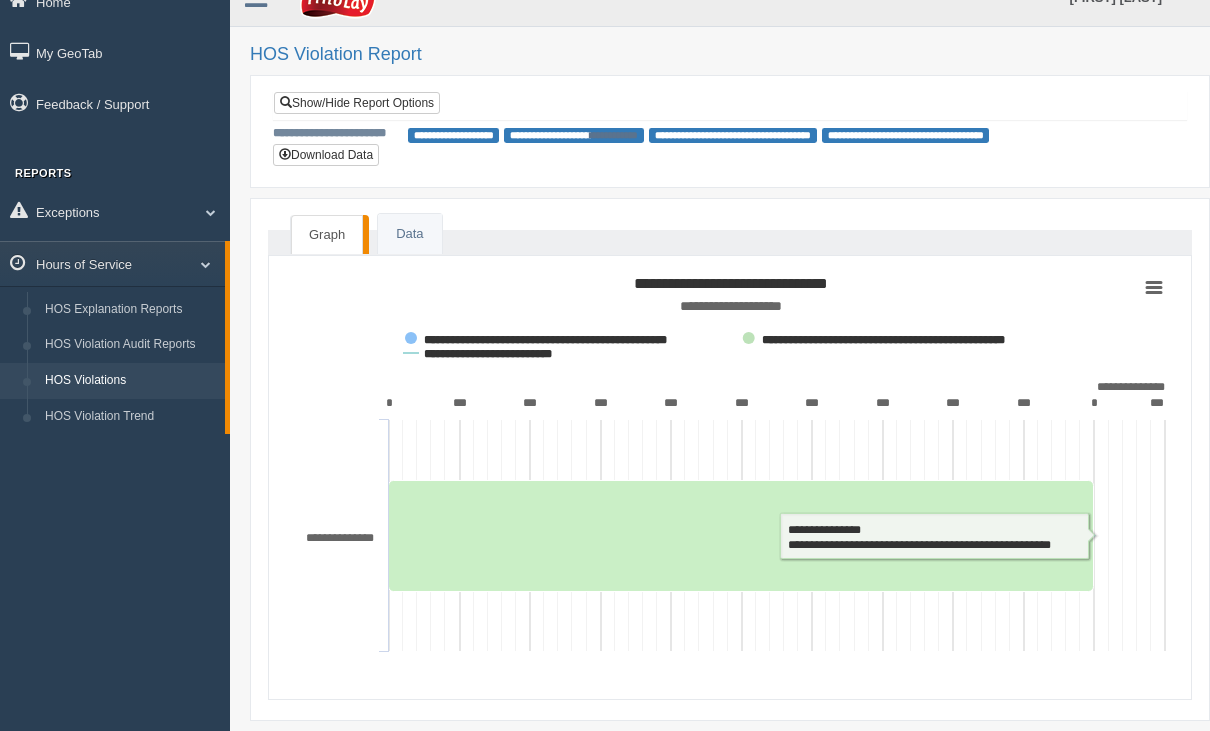 click on "**********" at bounding box center (730, 477) 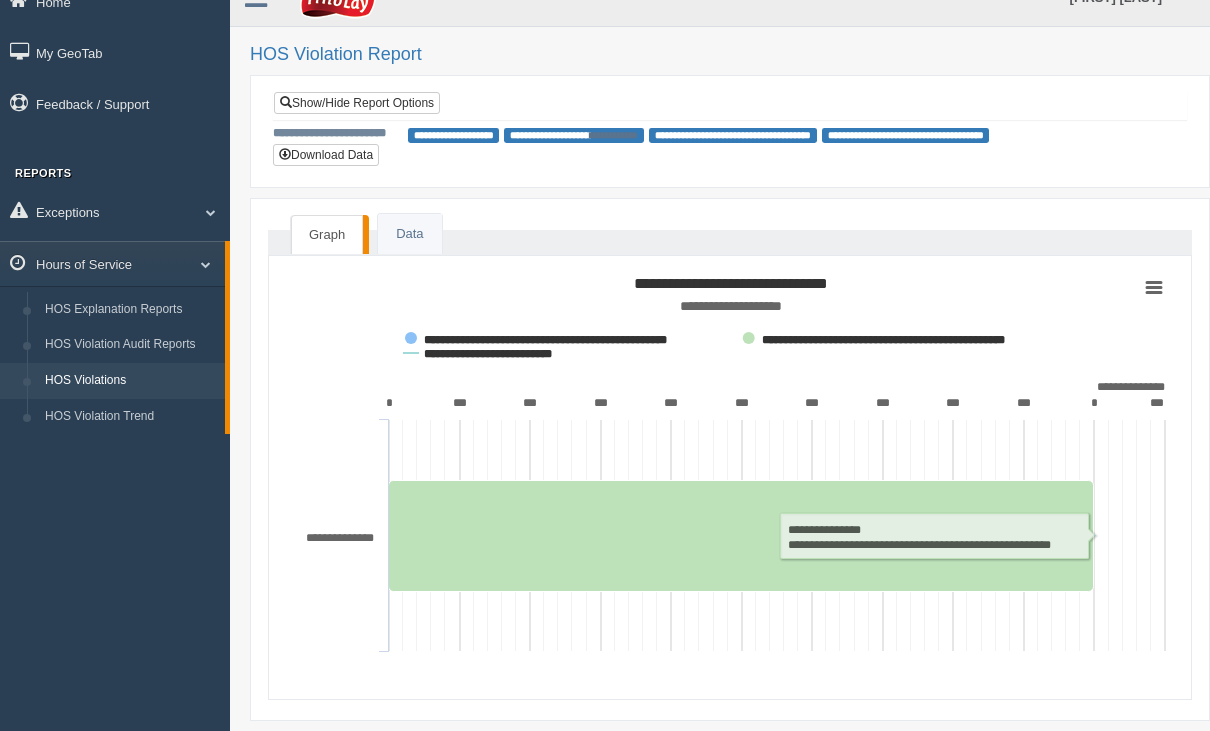 scroll, scrollTop: 32, scrollLeft: 0, axis: vertical 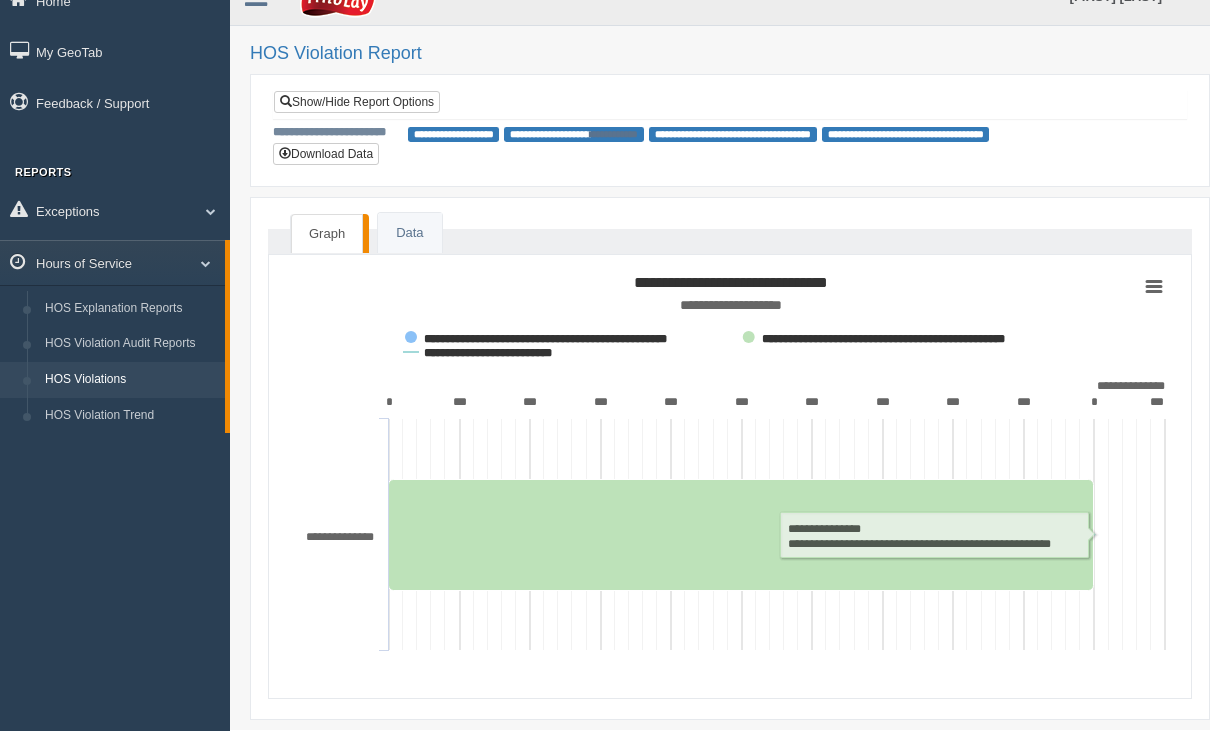 click on "Data" at bounding box center [409, 233] 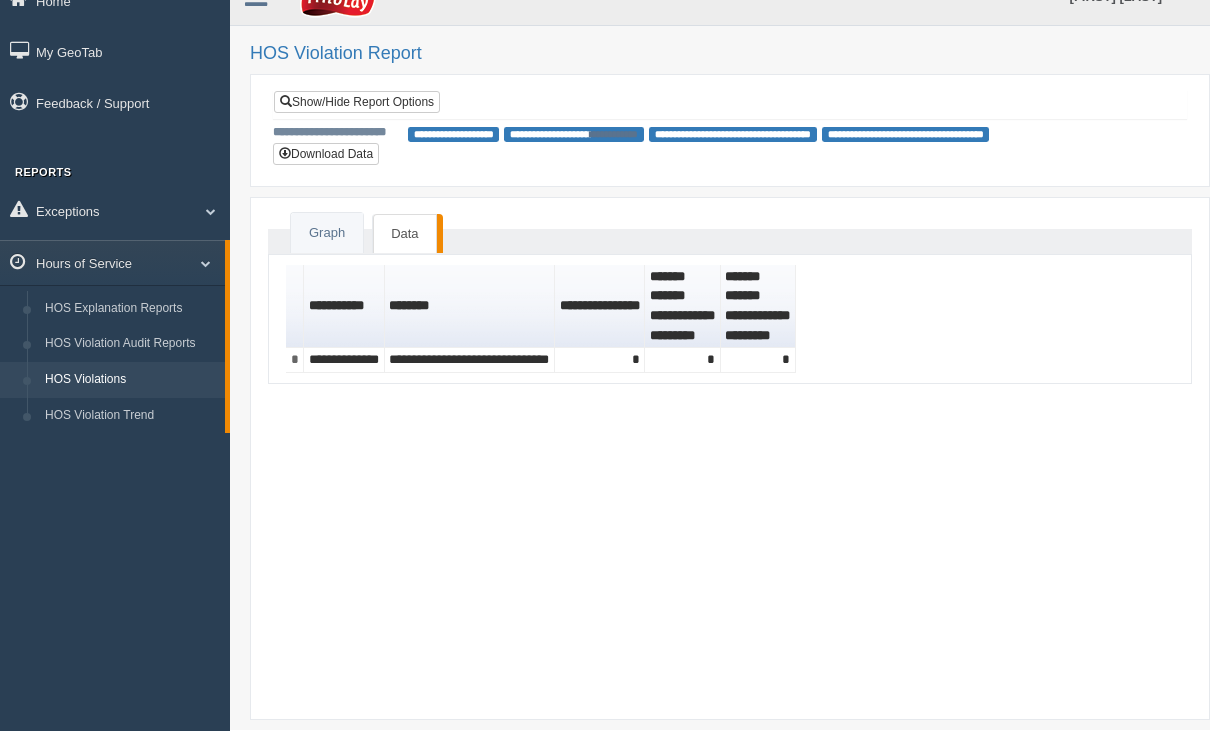 scroll, scrollTop: 0, scrollLeft: 0, axis: both 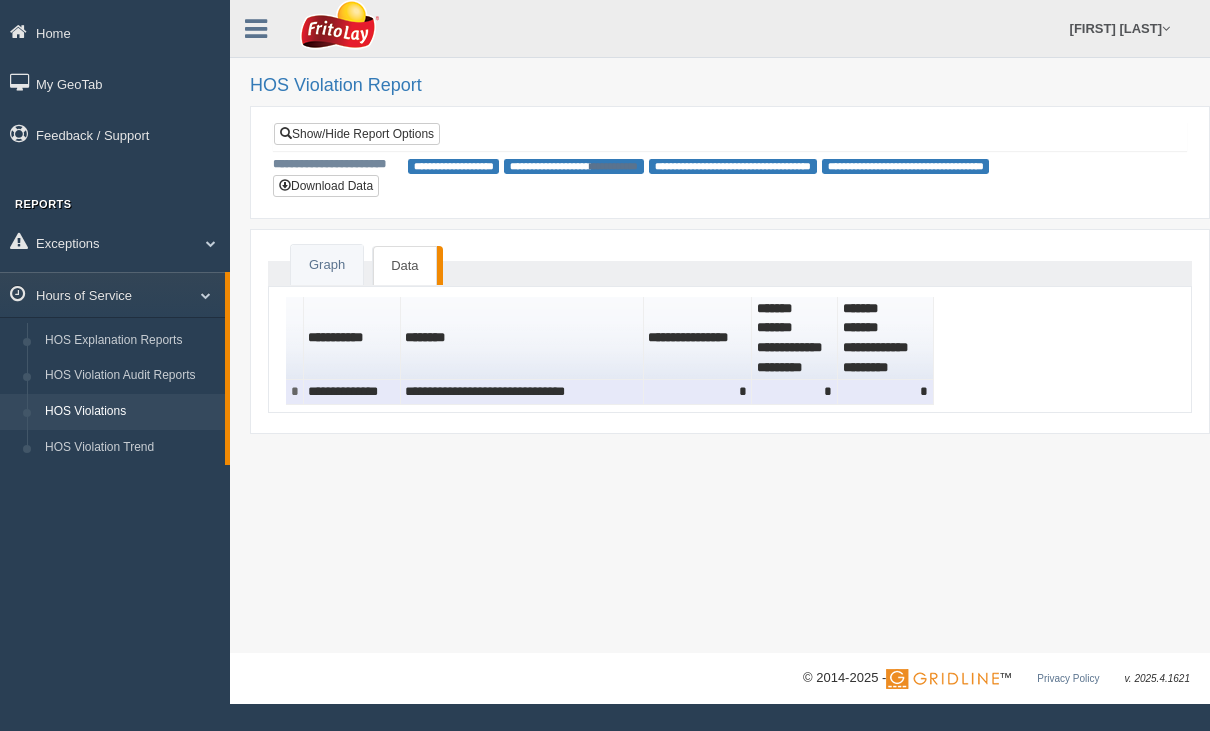 click on "**********" at bounding box center [522, 392] 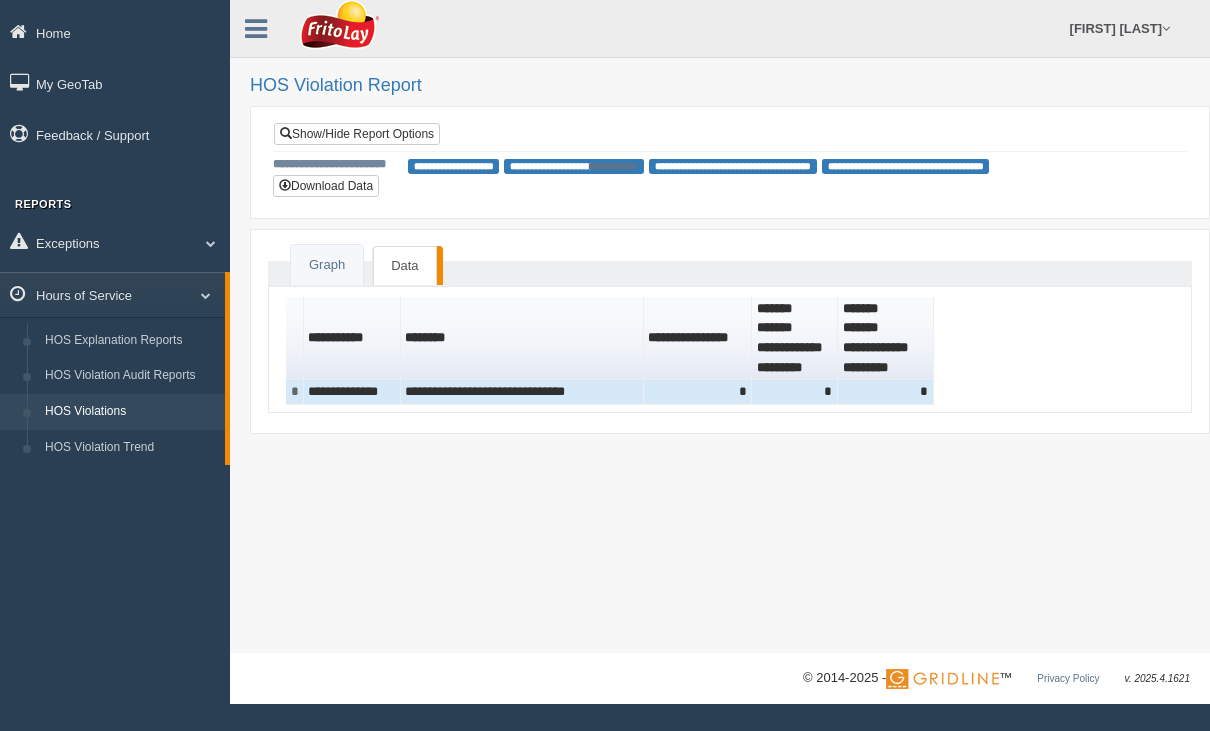 click on "HOS Explanation Reports" at bounding box center [130, 341] 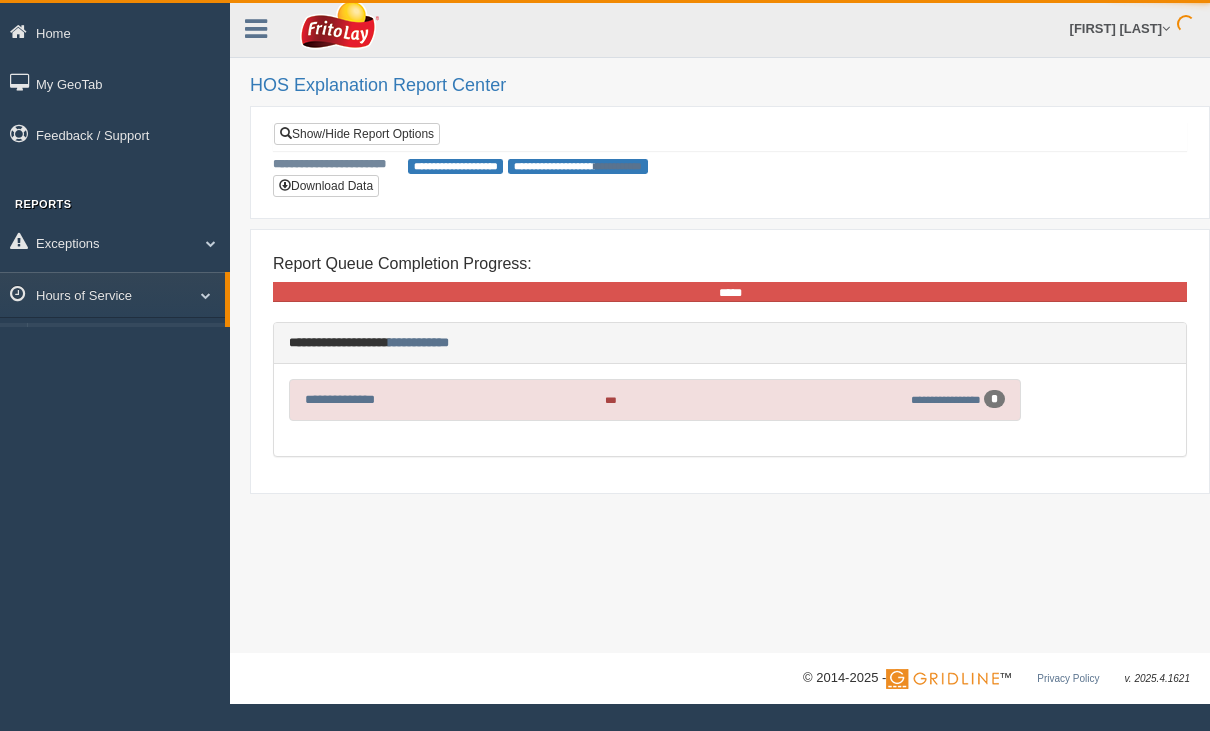 scroll, scrollTop: 0, scrollLeft: 0, axis: both 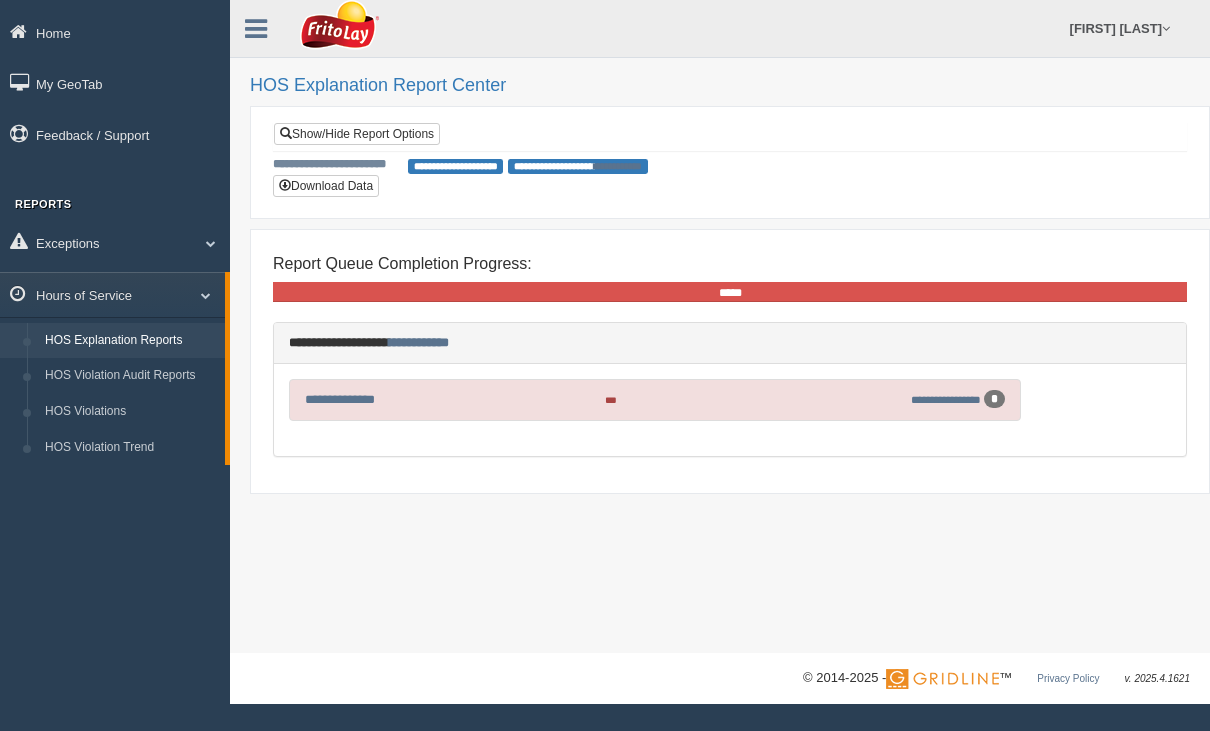 click on "**********" at bounding box center (340, 399) 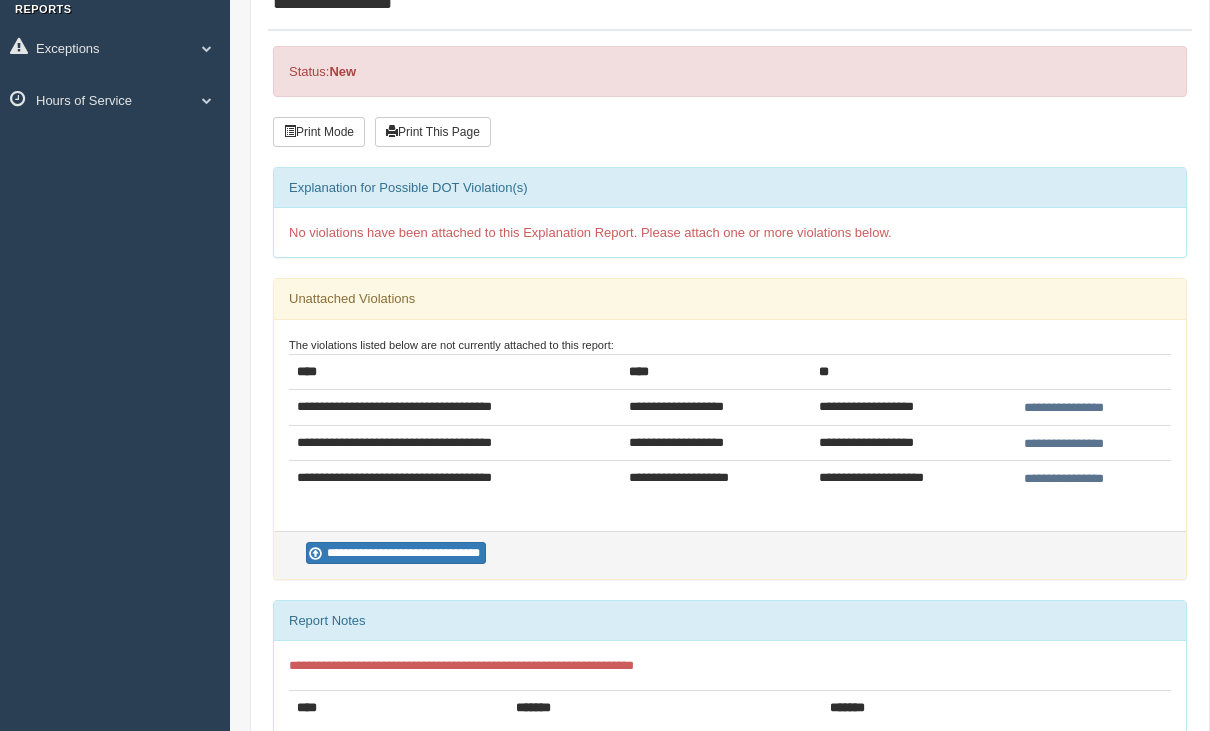 scroll, scrollTop: 198, scrollLeft: 0, axis: vertical 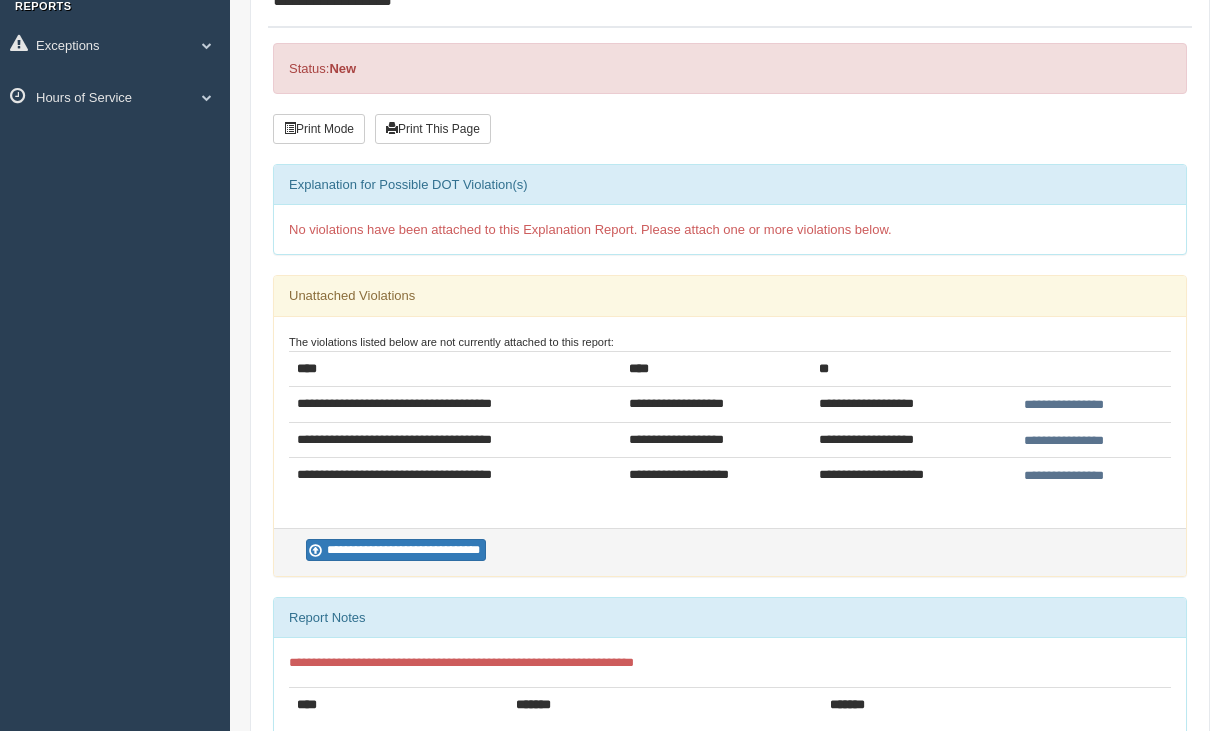 click on "**********" at bounding box center (396, 550) 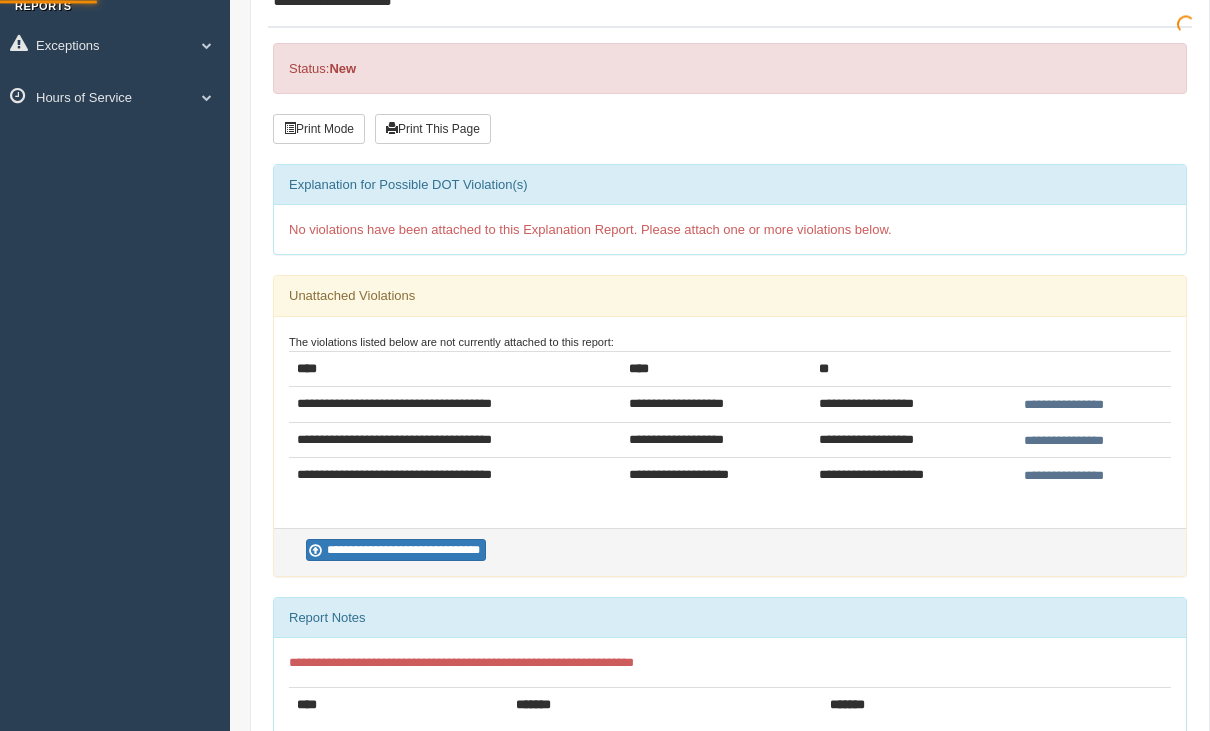 scroll, scrollTop: 198, scrollLeft: 0, axis: vertical 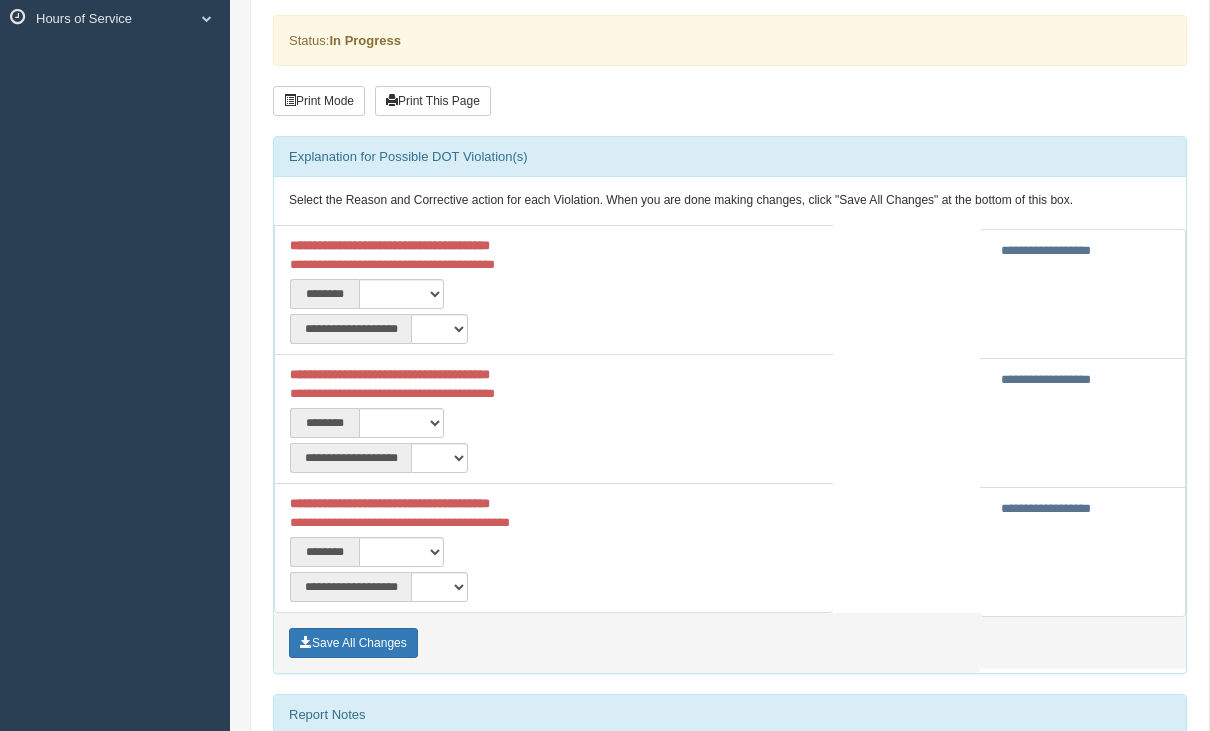 click on "**********" at bounding box center [1046, 250] 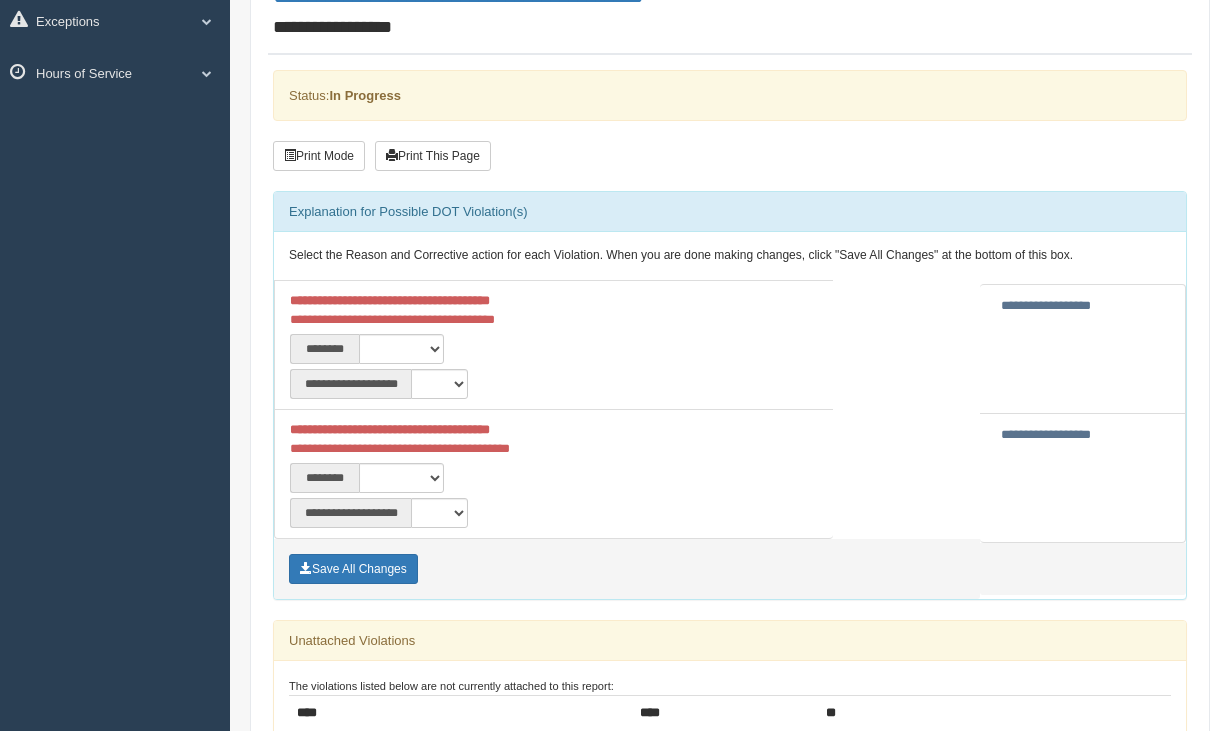 scroll, scrollTop: 226, scrollLeft: 0, axis: vertical 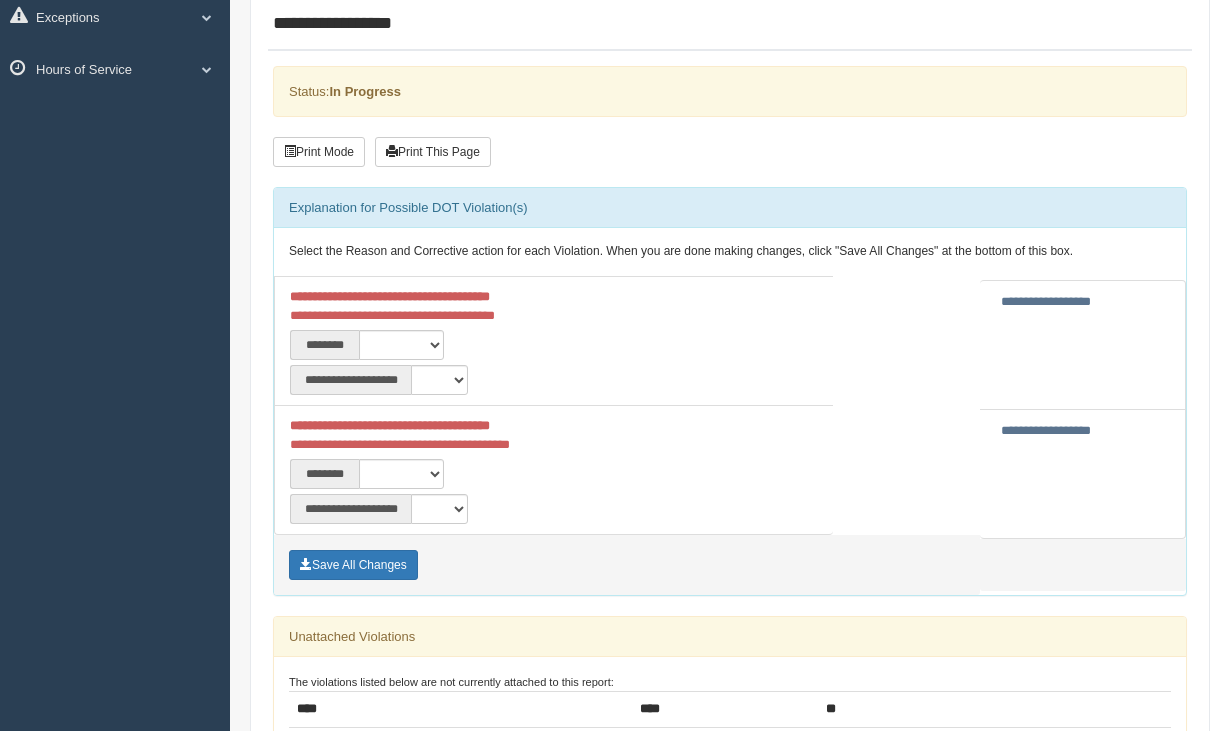 click on "**********" at bounding box center (1046, 301) 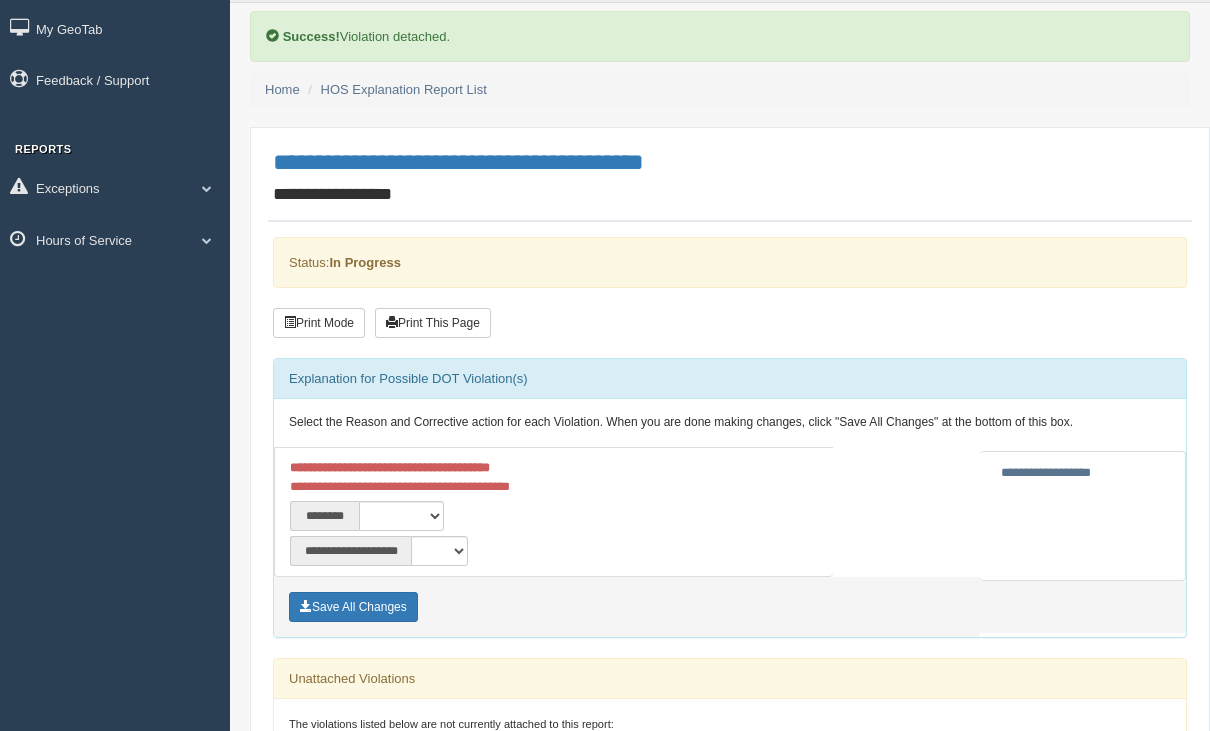 scroll, scrollTop: 57, scrollLeft: 0, axis: vertical 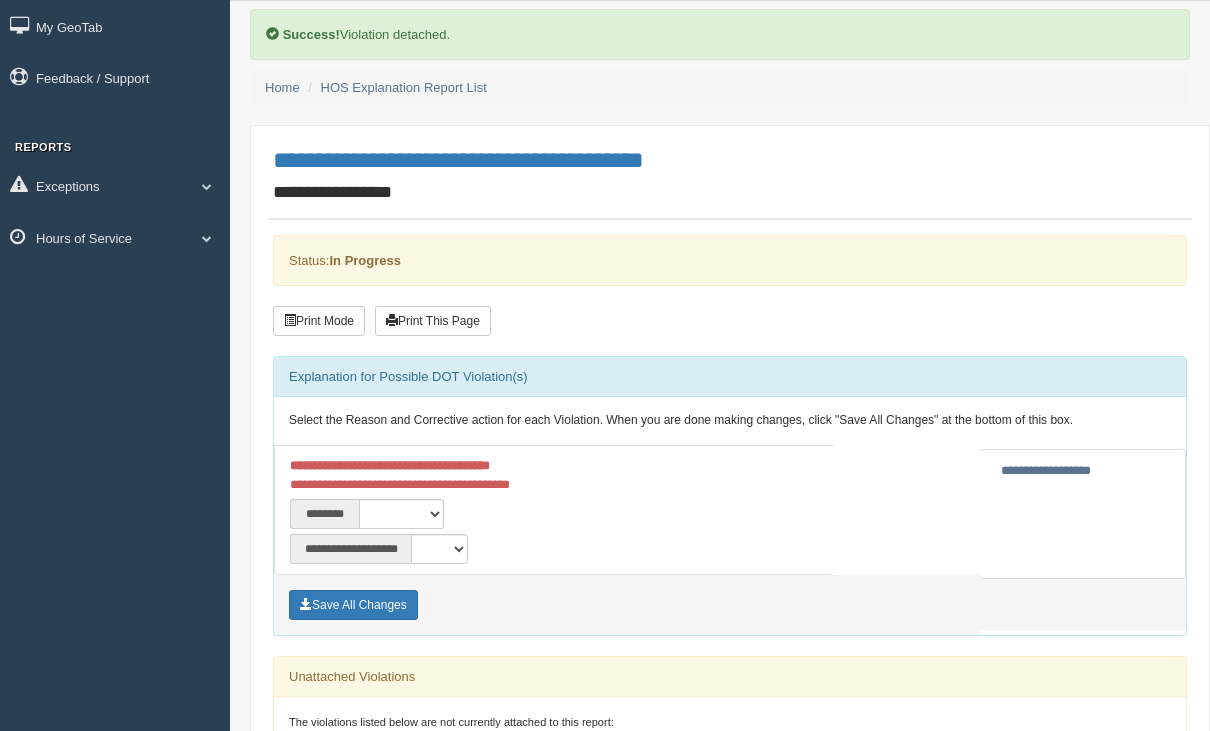 click on "**********" at bounding box center [1083, 514] 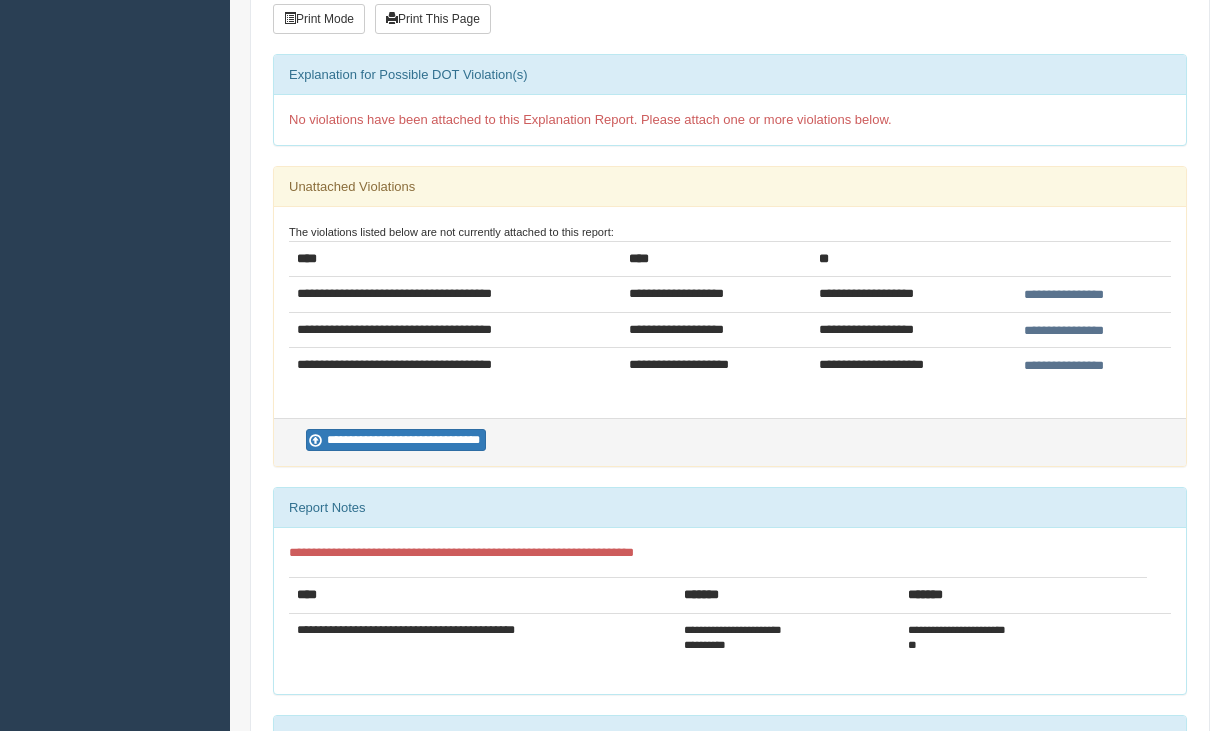 scroll, scrollTop: 351, scrollLeft: 0, axis: vertical 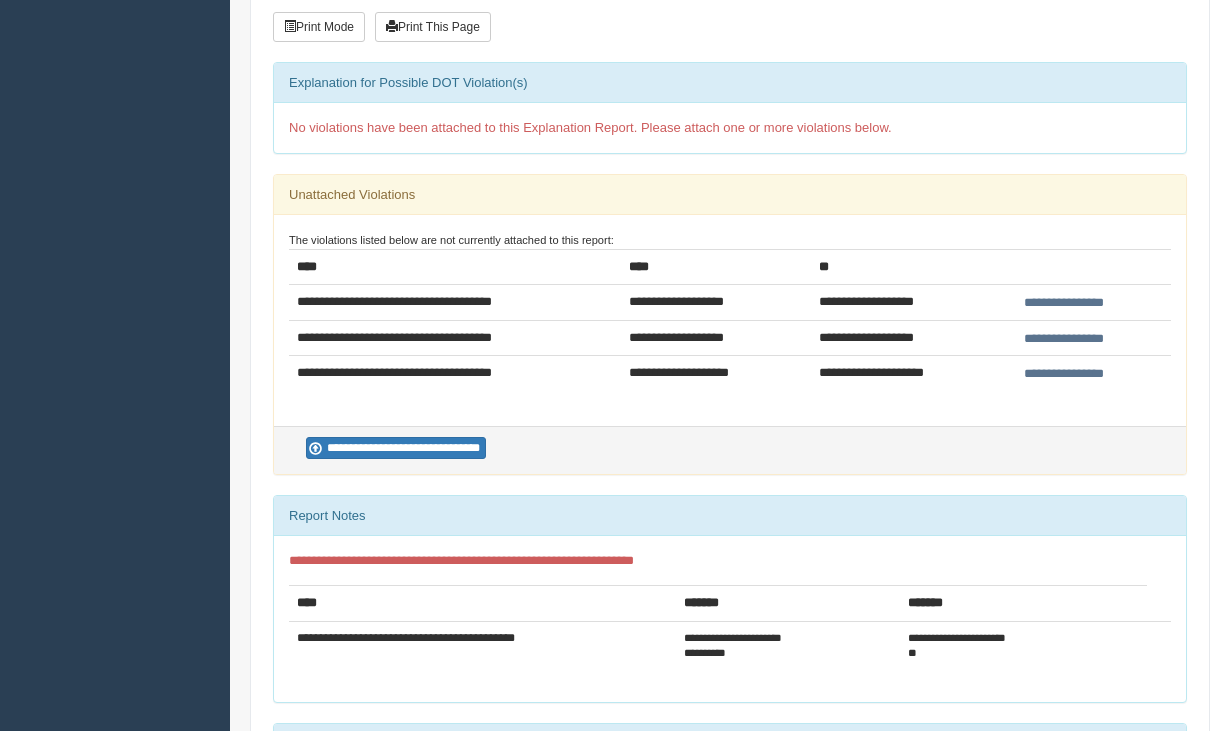 click on "**********" at bounding box center [1064, 374] 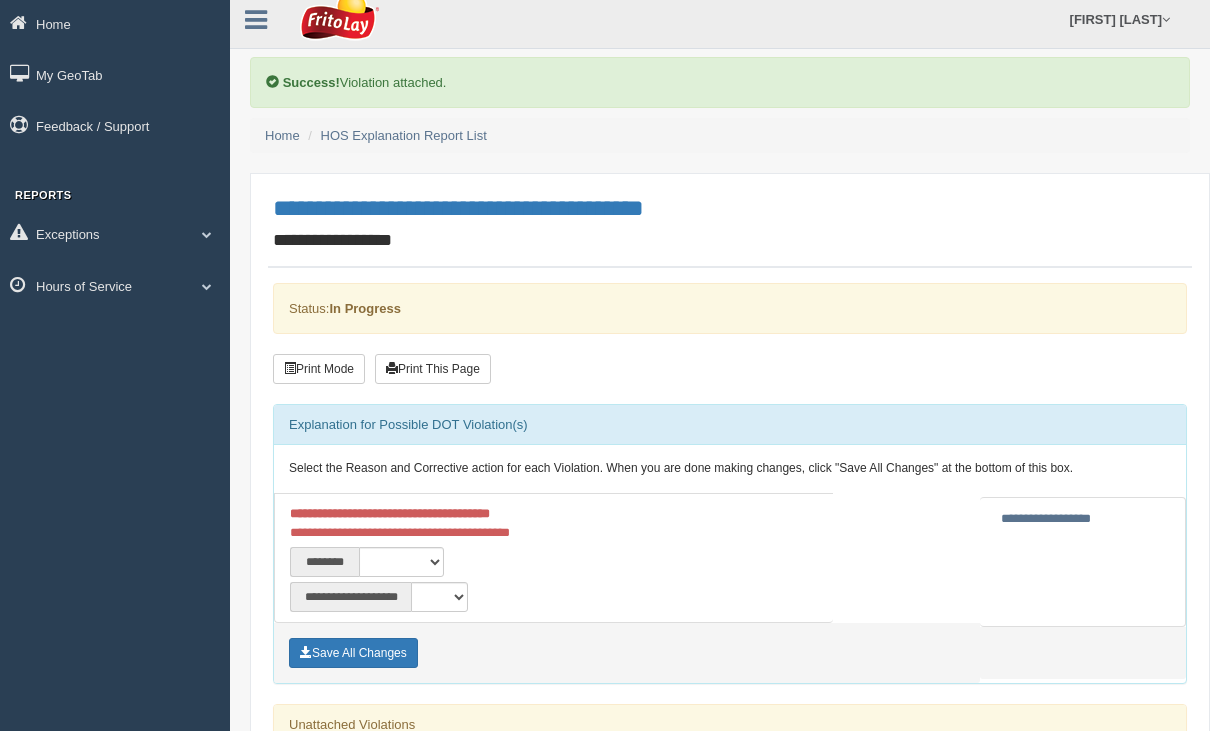 scroll, scrollTop: 12, scrollLeft: 0, axis: vertical 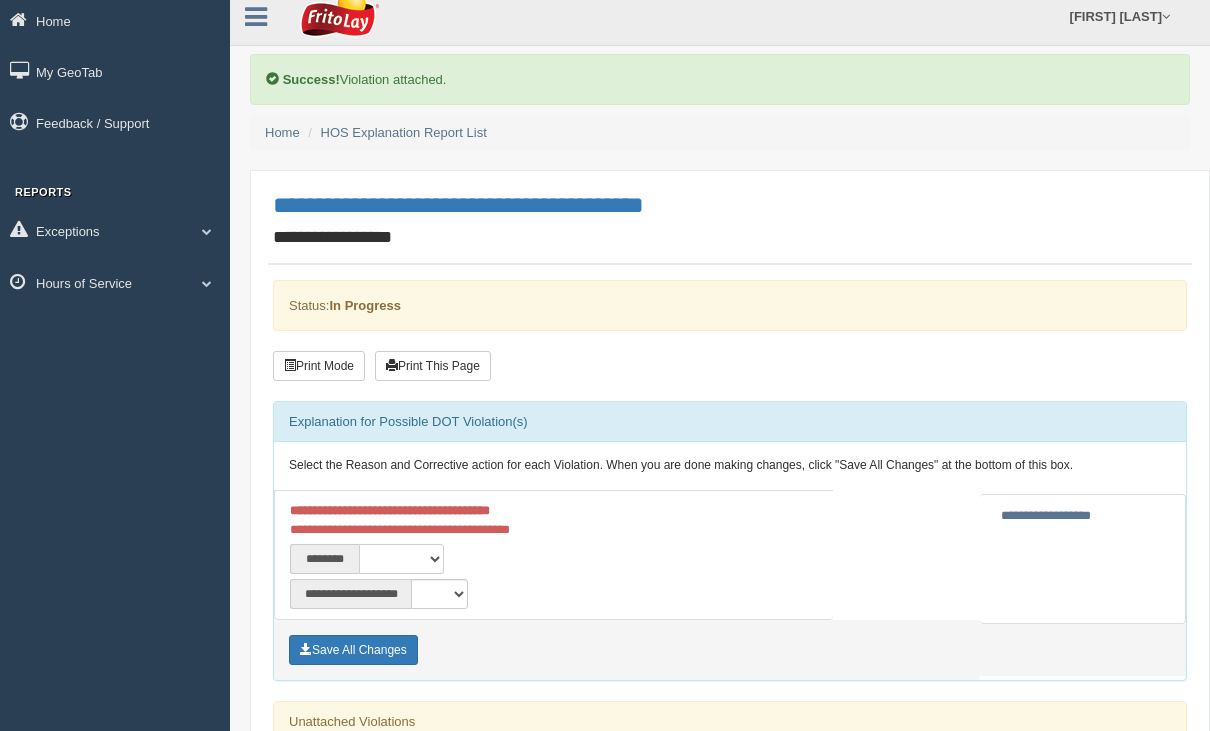 click on "**********" at bounding box center [401, 559] 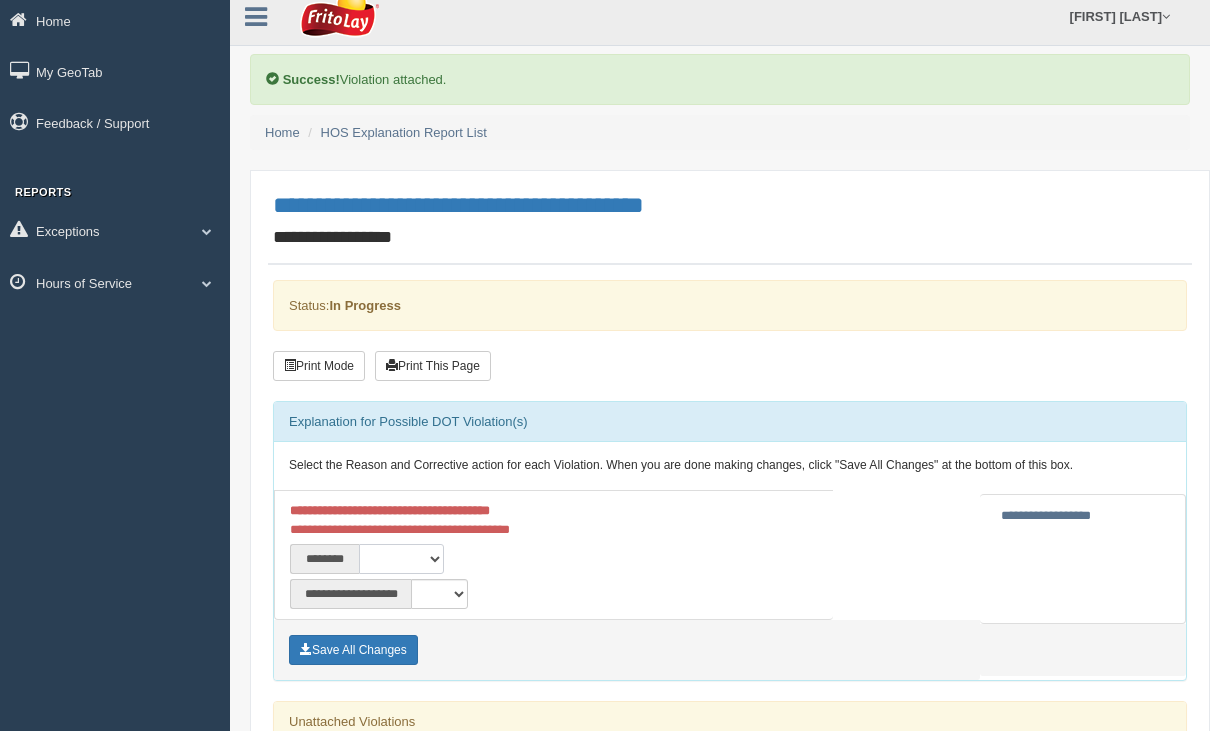 select on "****" 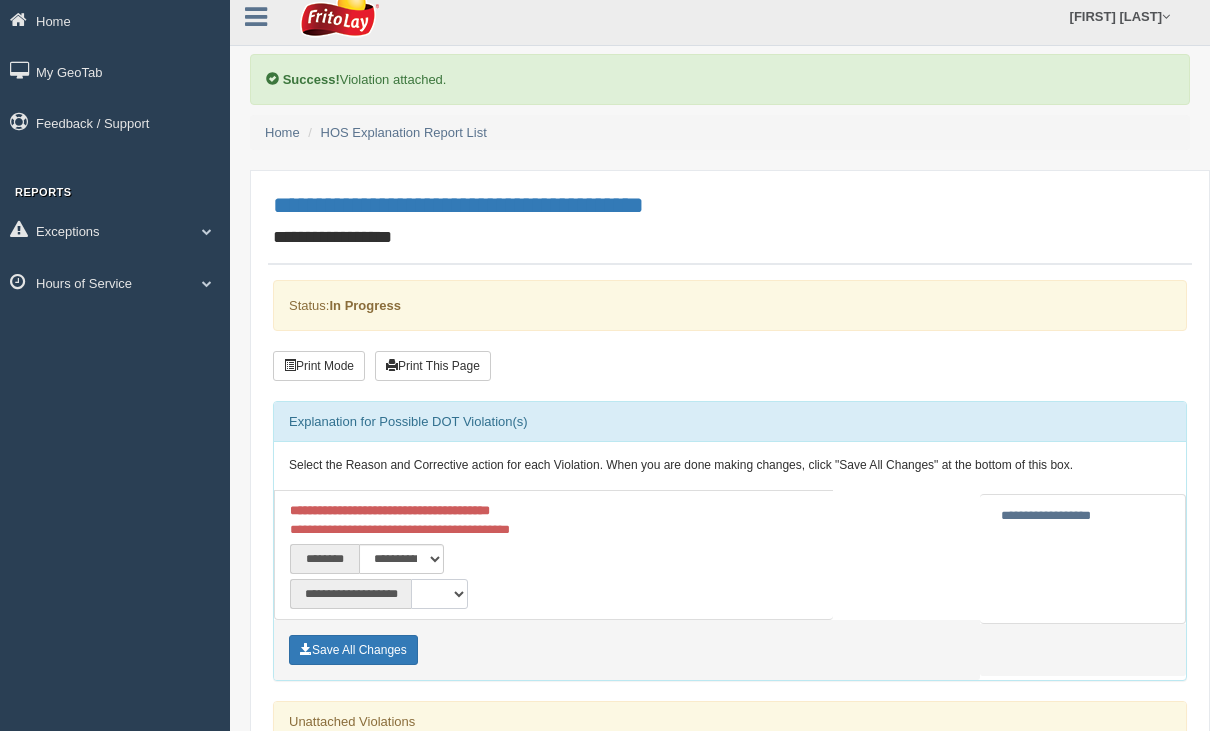 click on "**********" at bounding box center [439, 594] 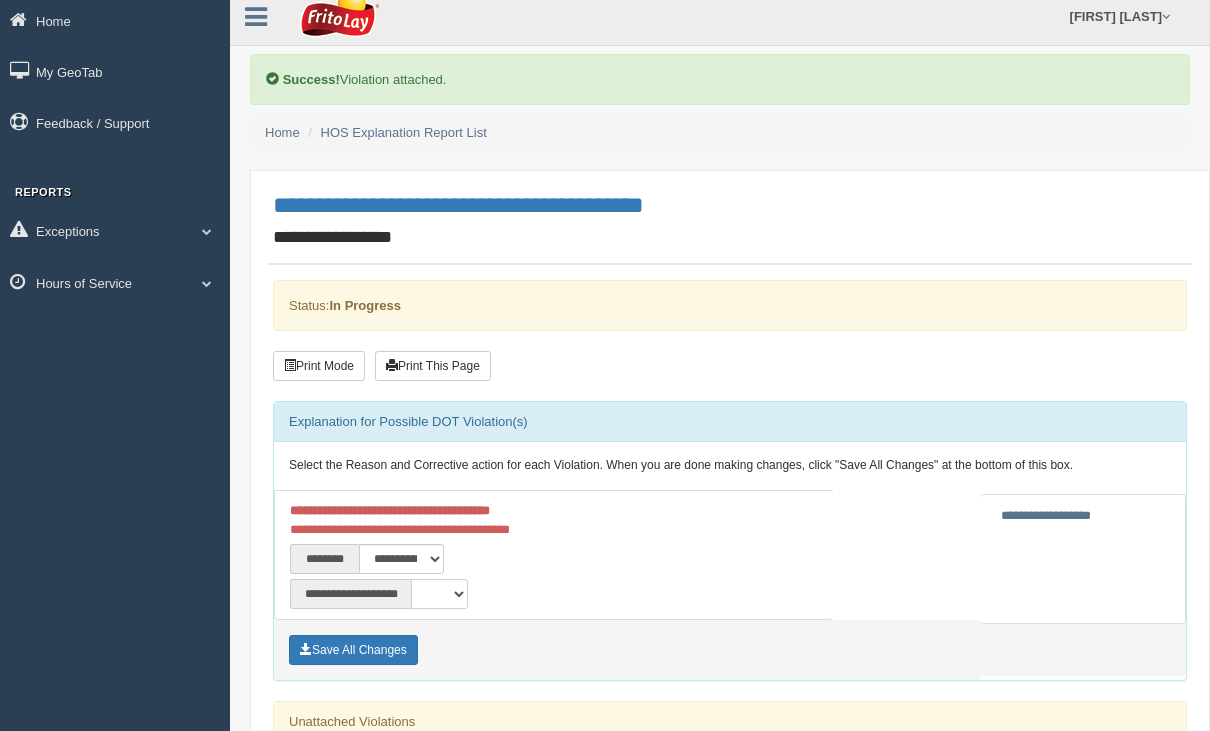 select on "**" 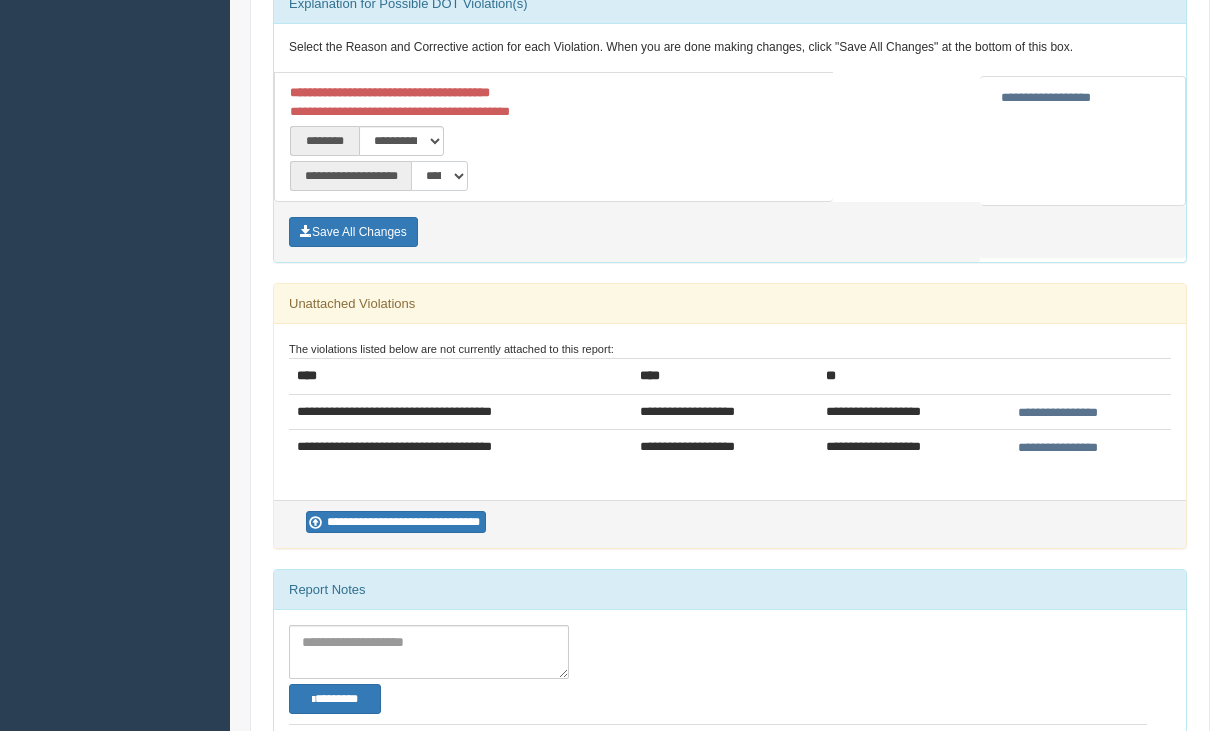 scroll, scrollTop: 431, scrollLeft: 0, axis: vertical 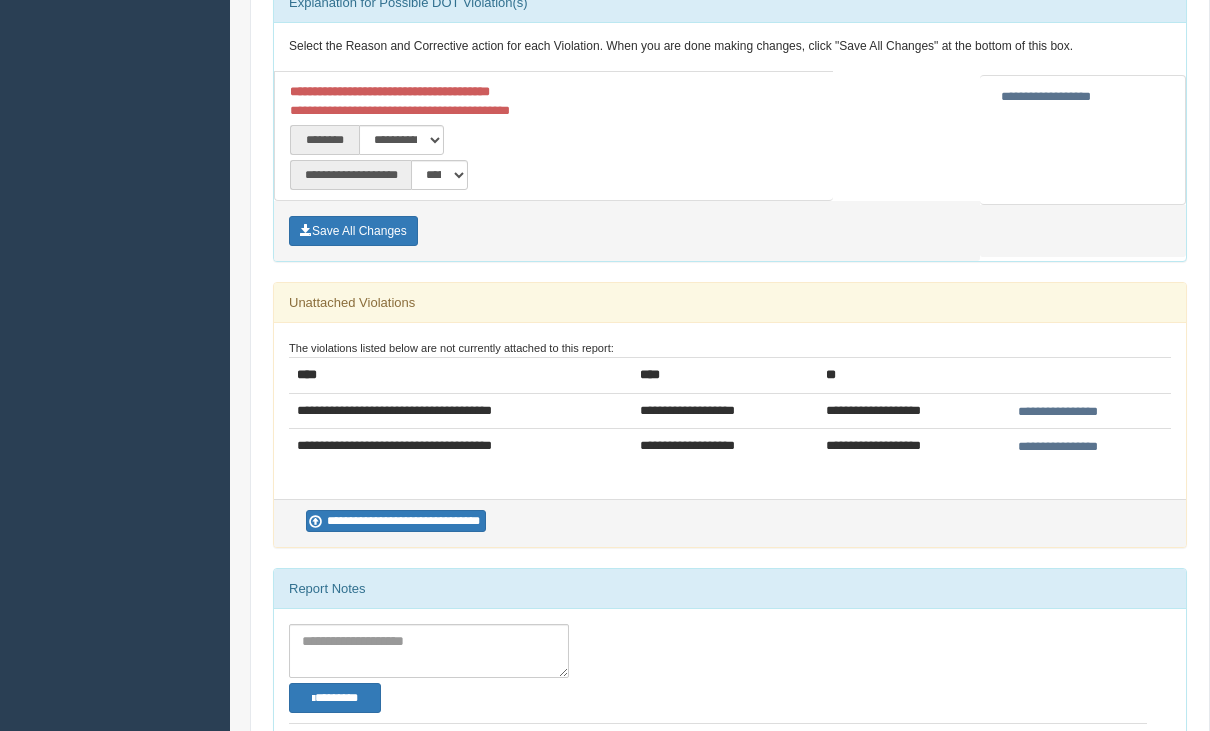 click on "Save All Changes" at bounding box center (353, 231) 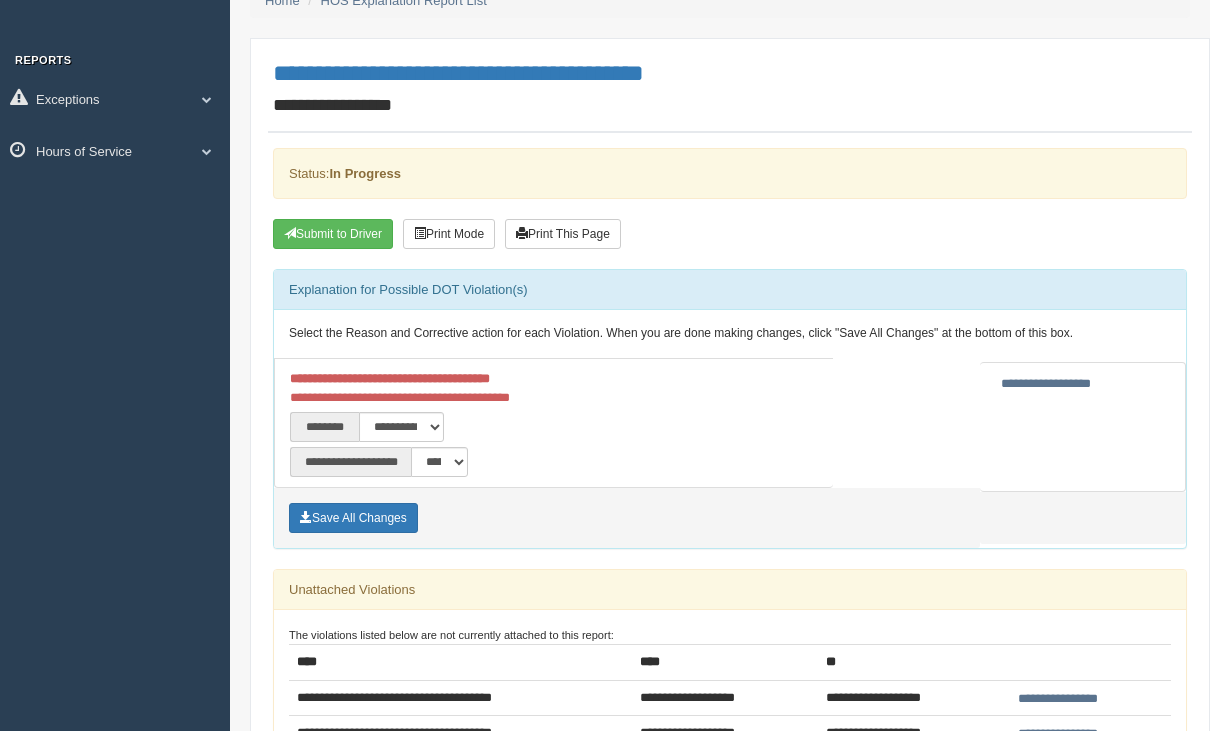 scroll, scrollTop: 136, scrollLeft: 0, axis: vertical 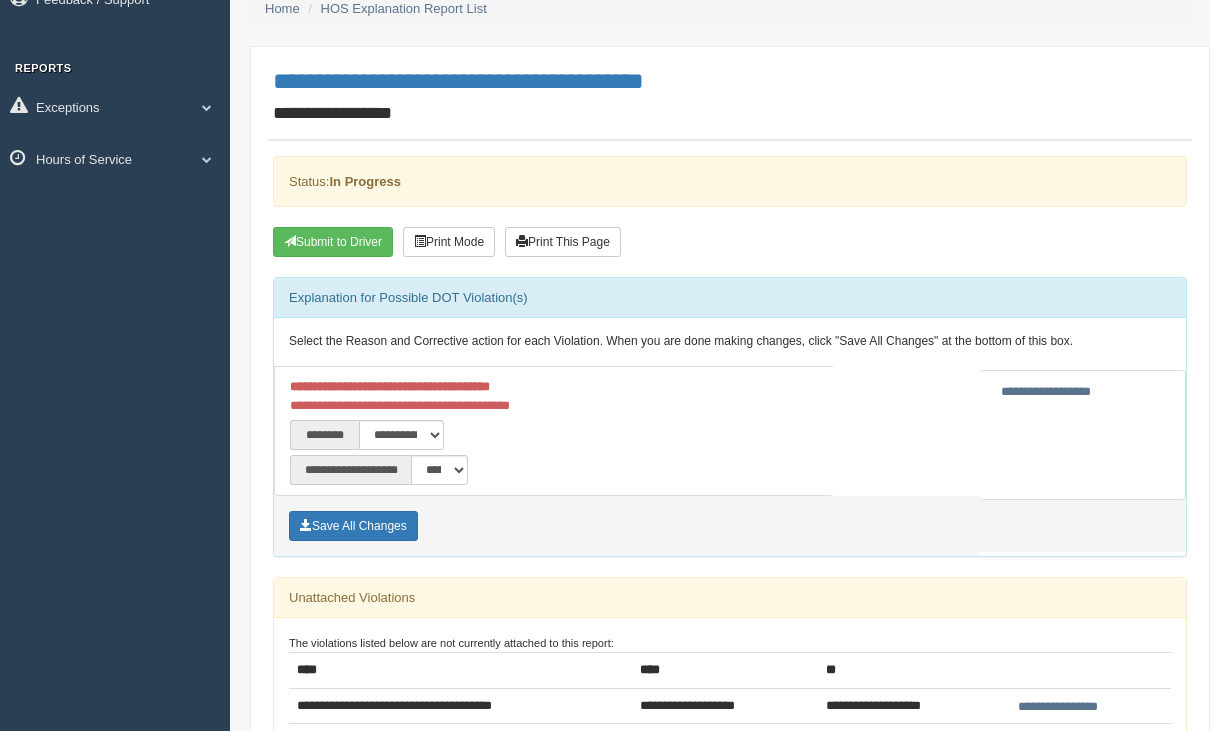 click on "Submit to Driver" at bounding box center (333, 242) 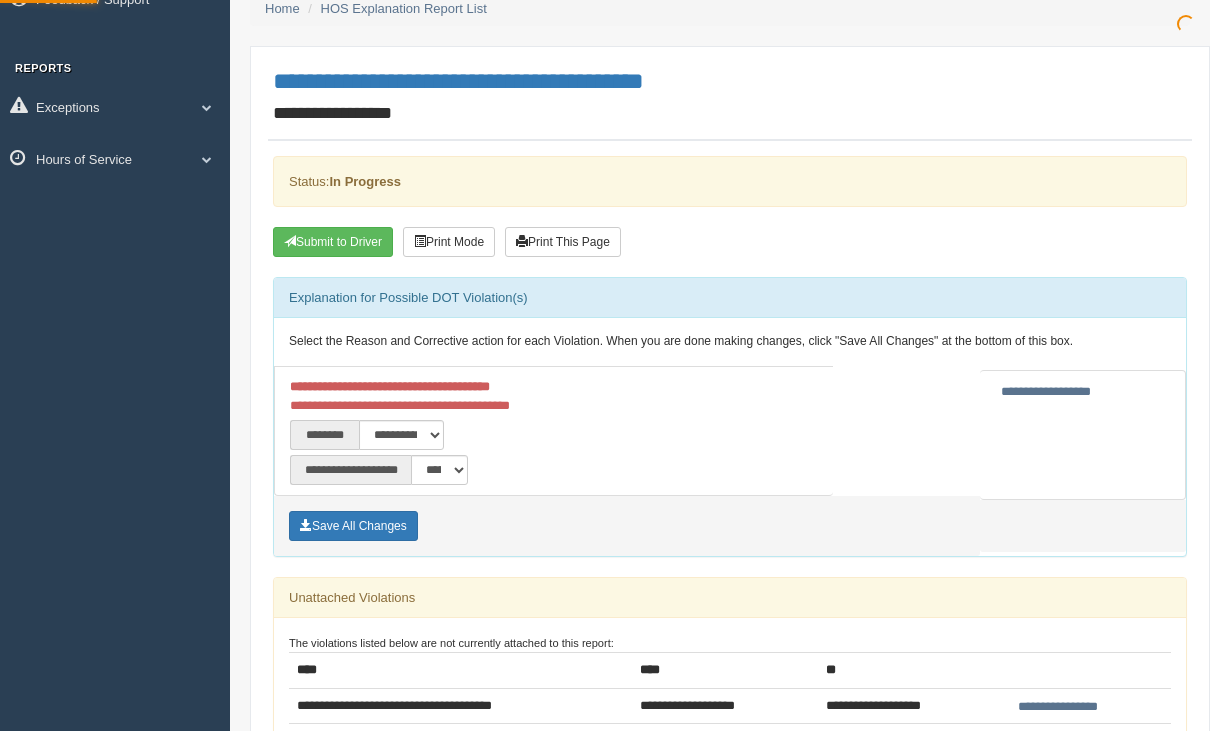 scroll, scrollTop: 197, scrollLeft: 0, axis: vertical 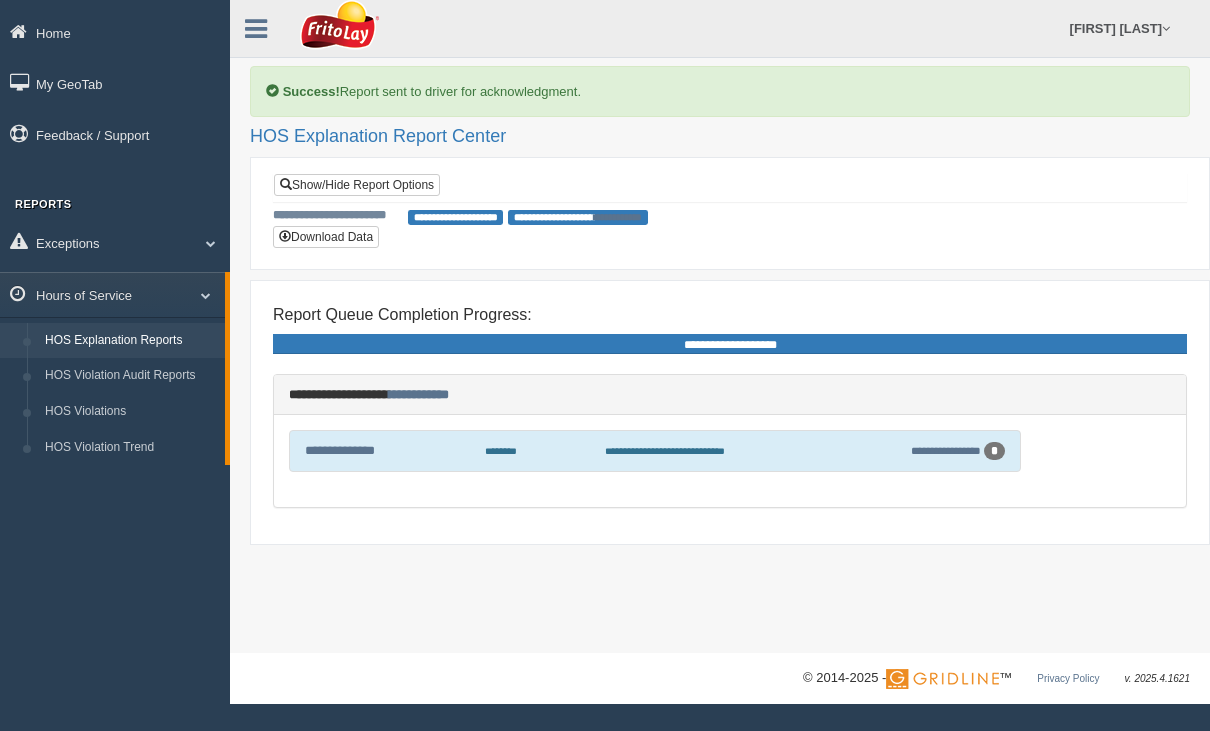 click on "Home" at bounding box center [115, 32] 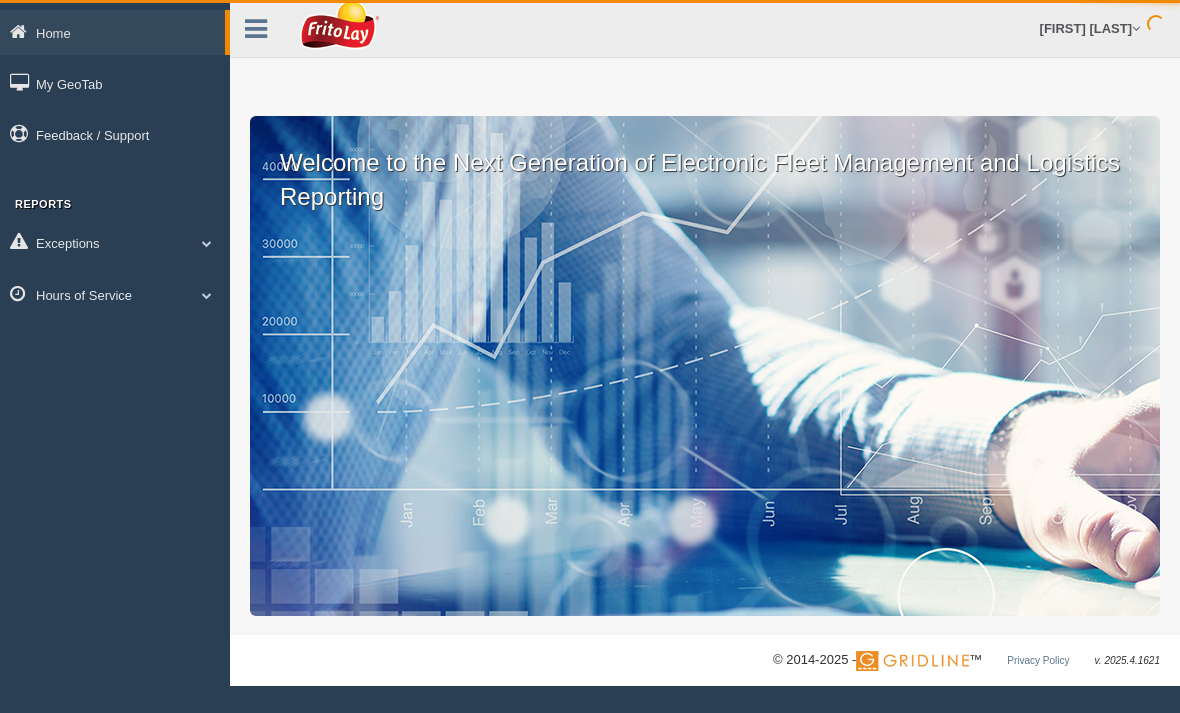 scroll, scrollTop: 0, scrollLeft: 0, axis: both 